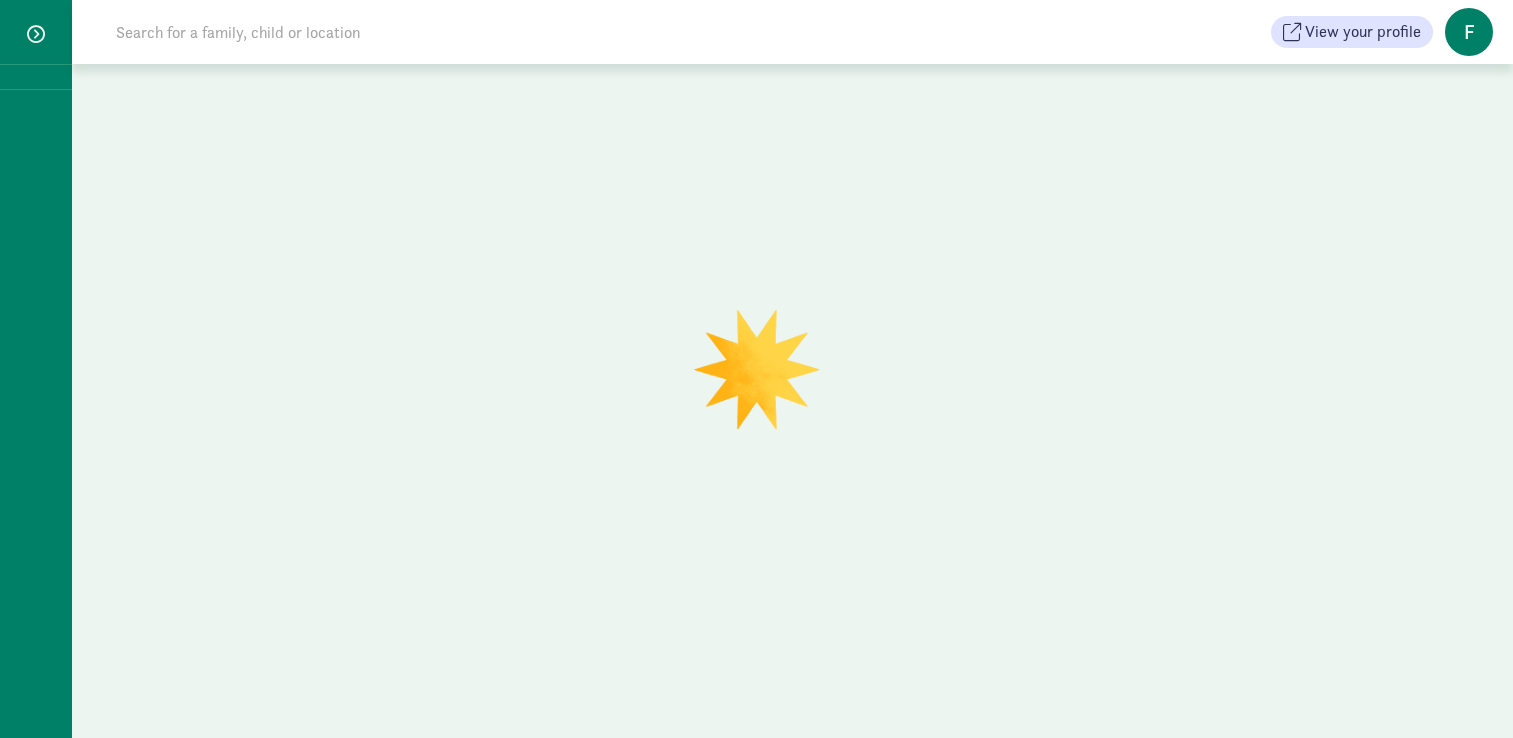 scroll, scrollTop: 0, scrollLeft: 0, axis: both 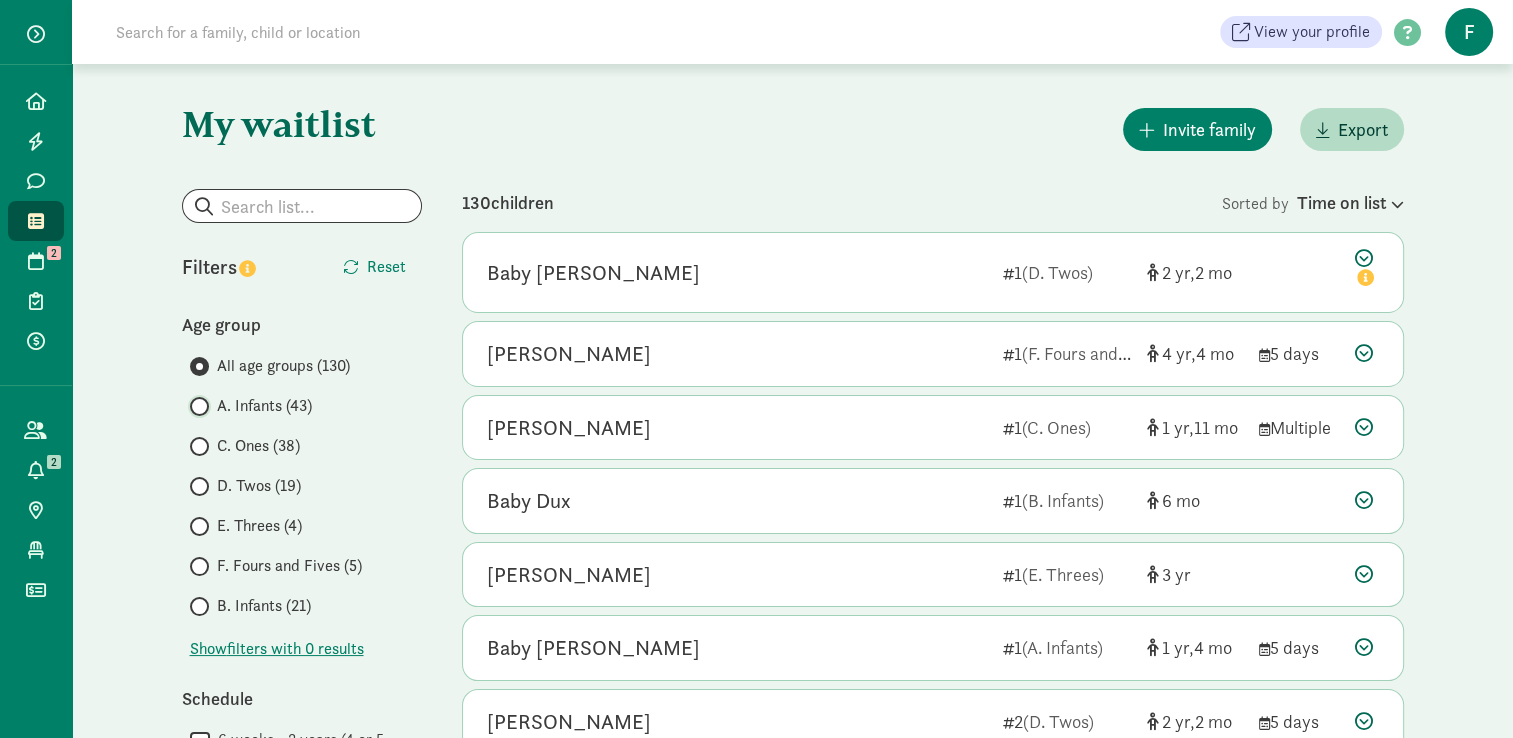 click on "A. Infants (43)" at bounding box center [196, 406] 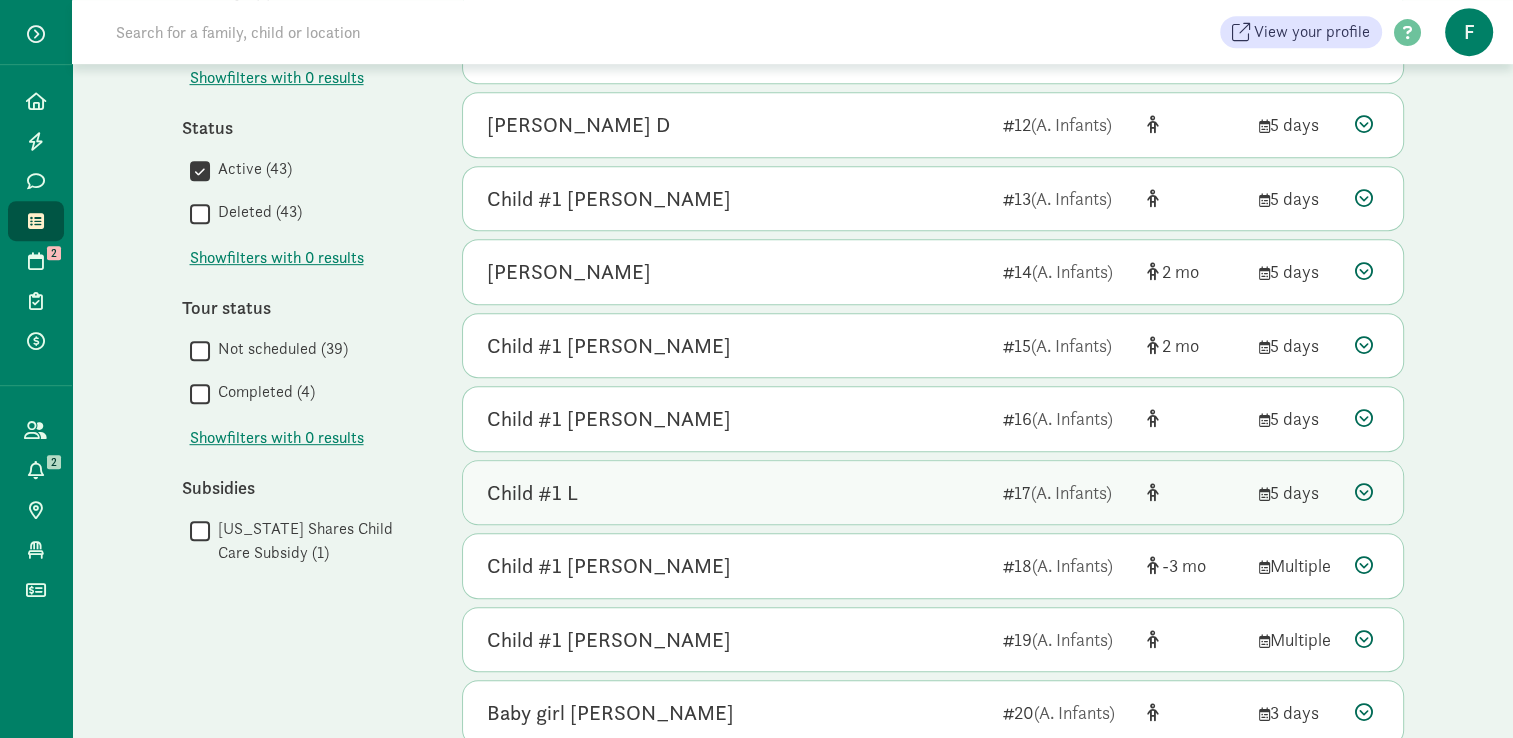 scroll, scrollTop: 1044, scrollLeft: 0, axis: vertical 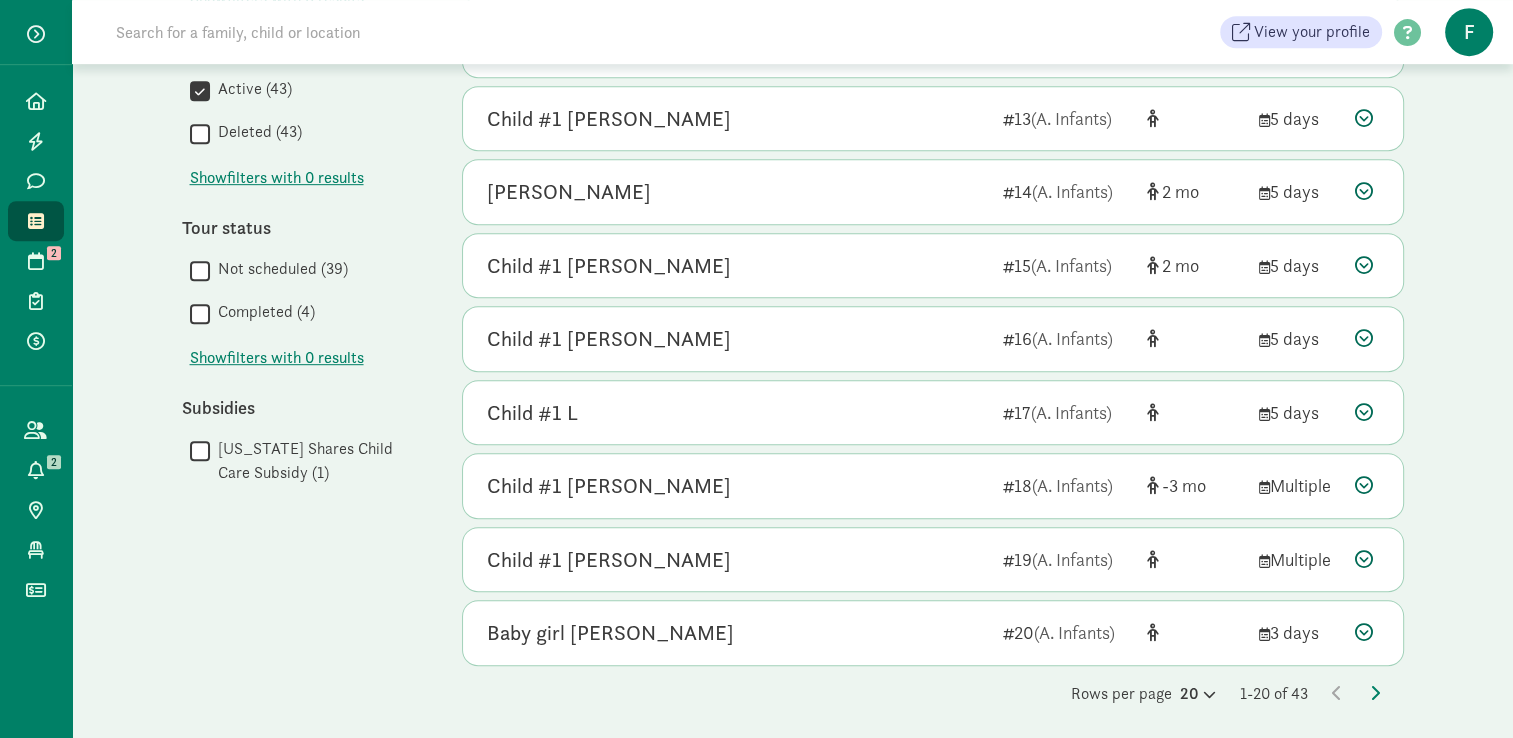 click on "Rows per page
20     1-20 of 43" 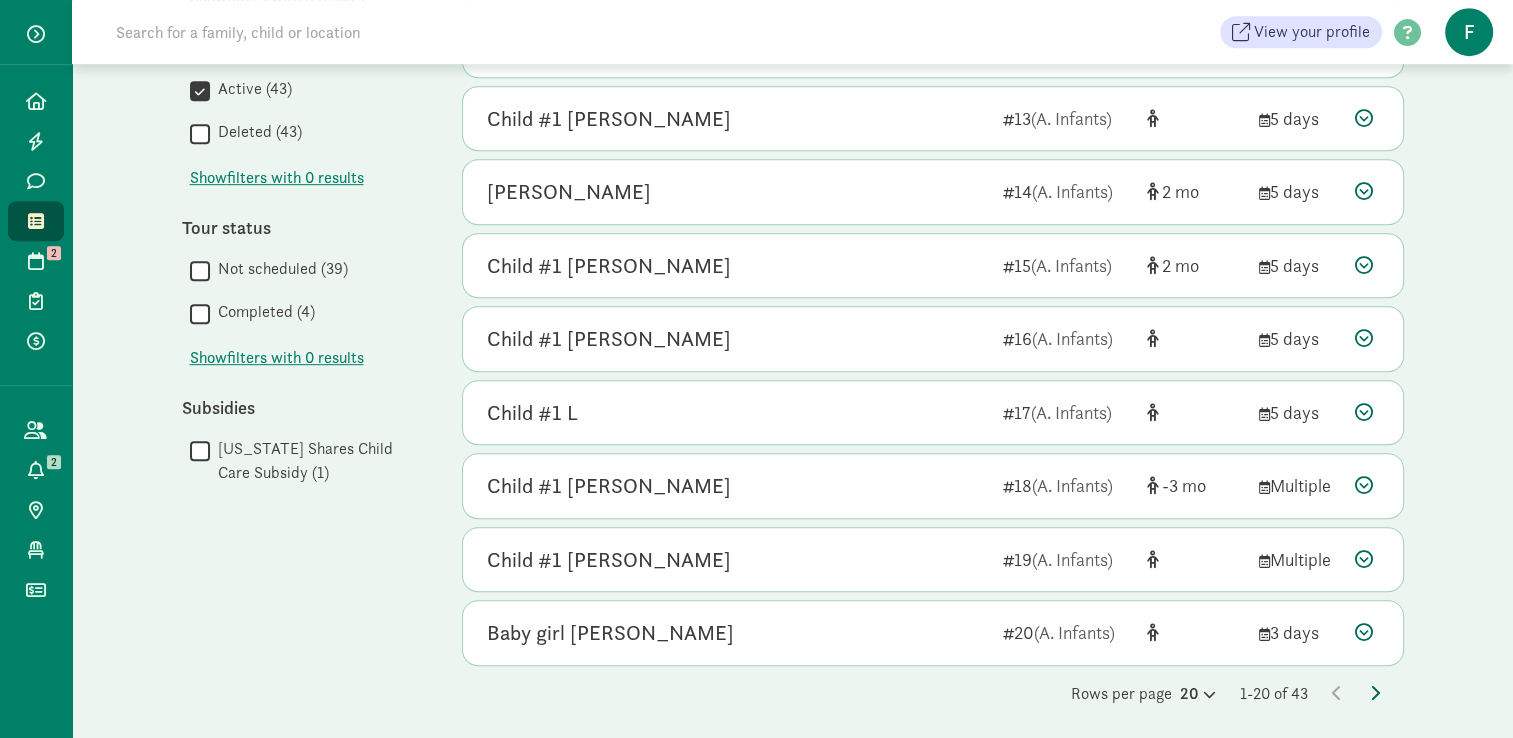 click at bounding box center [1375, 693] 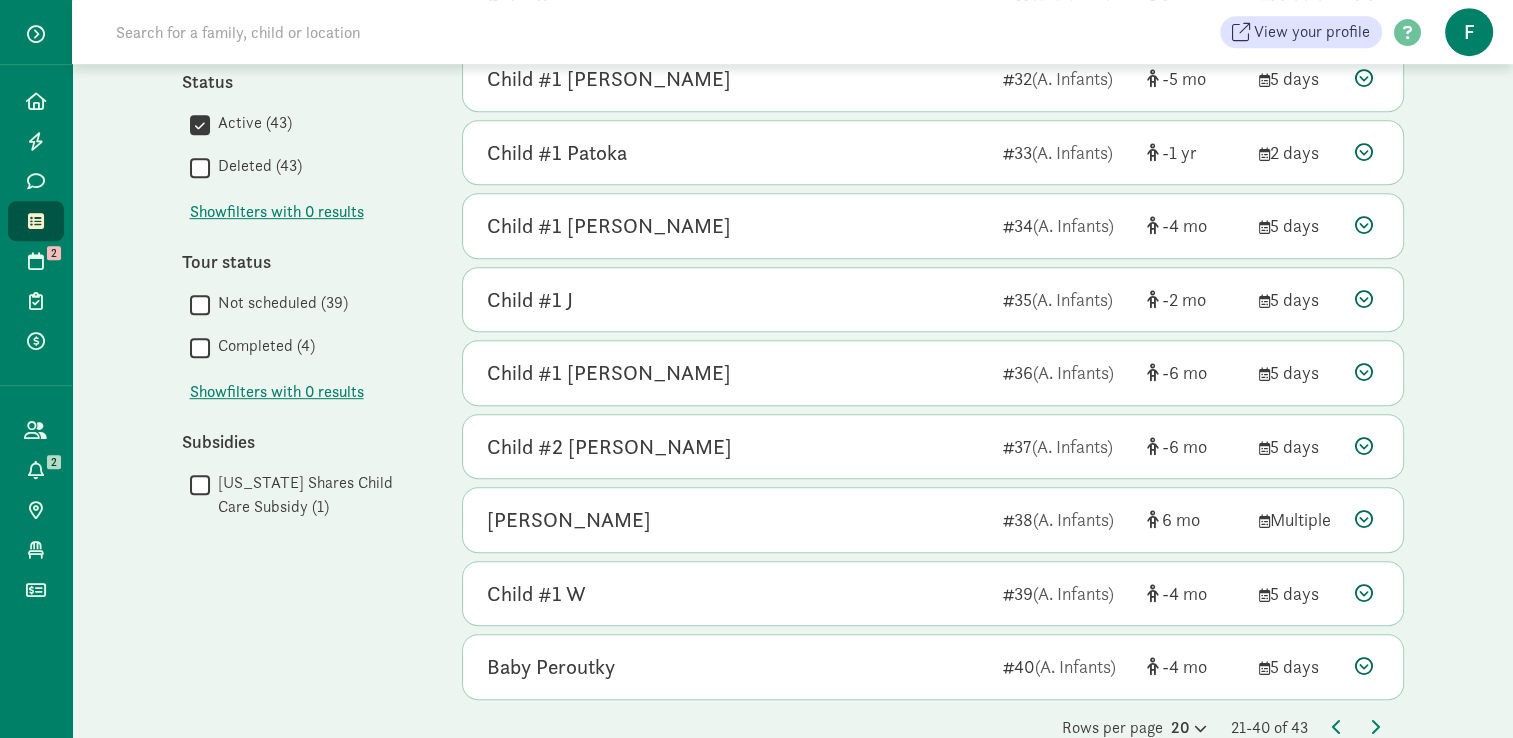 scroll, scrollTop: 1044, scrollLeft: 0, axis: vertical 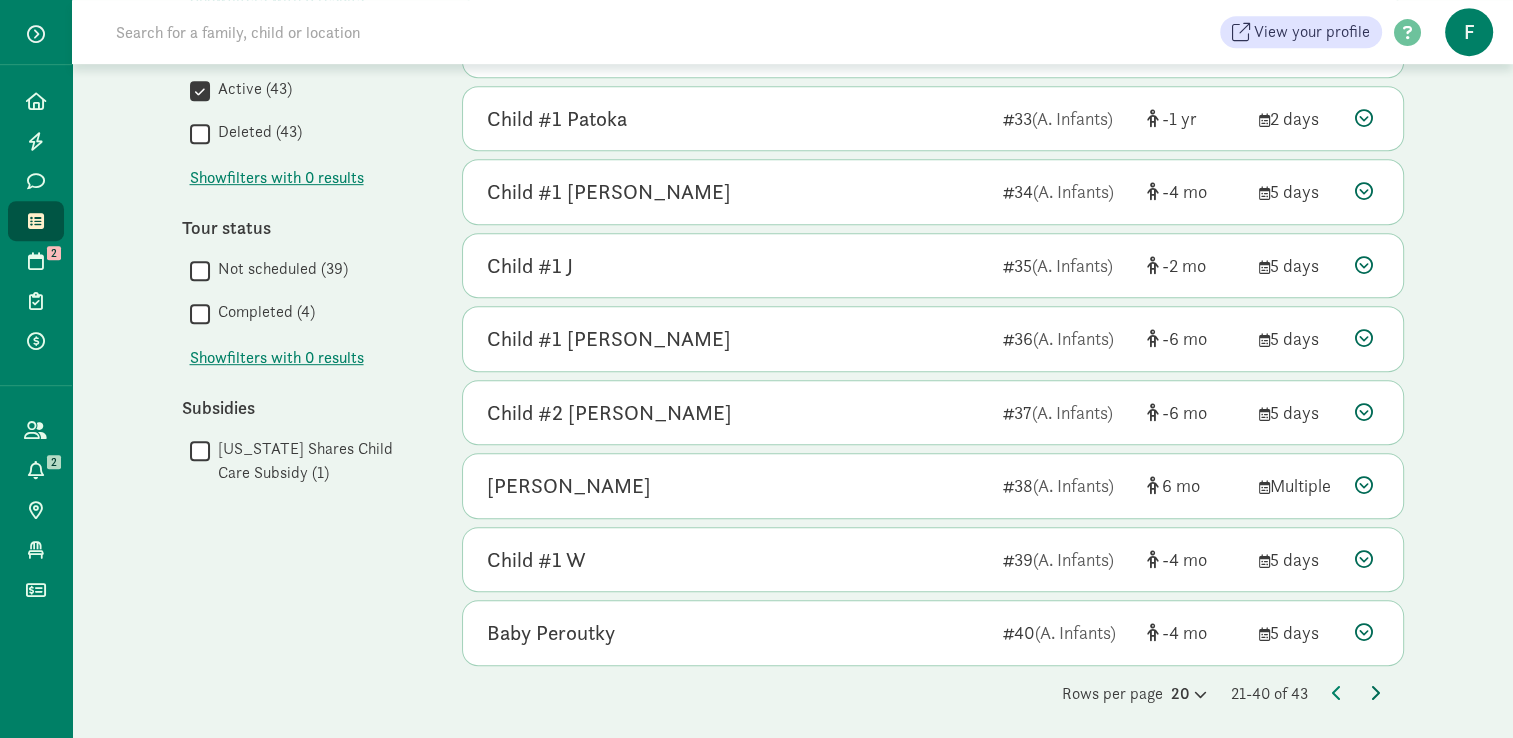 click at bounding box center [1375, 693] 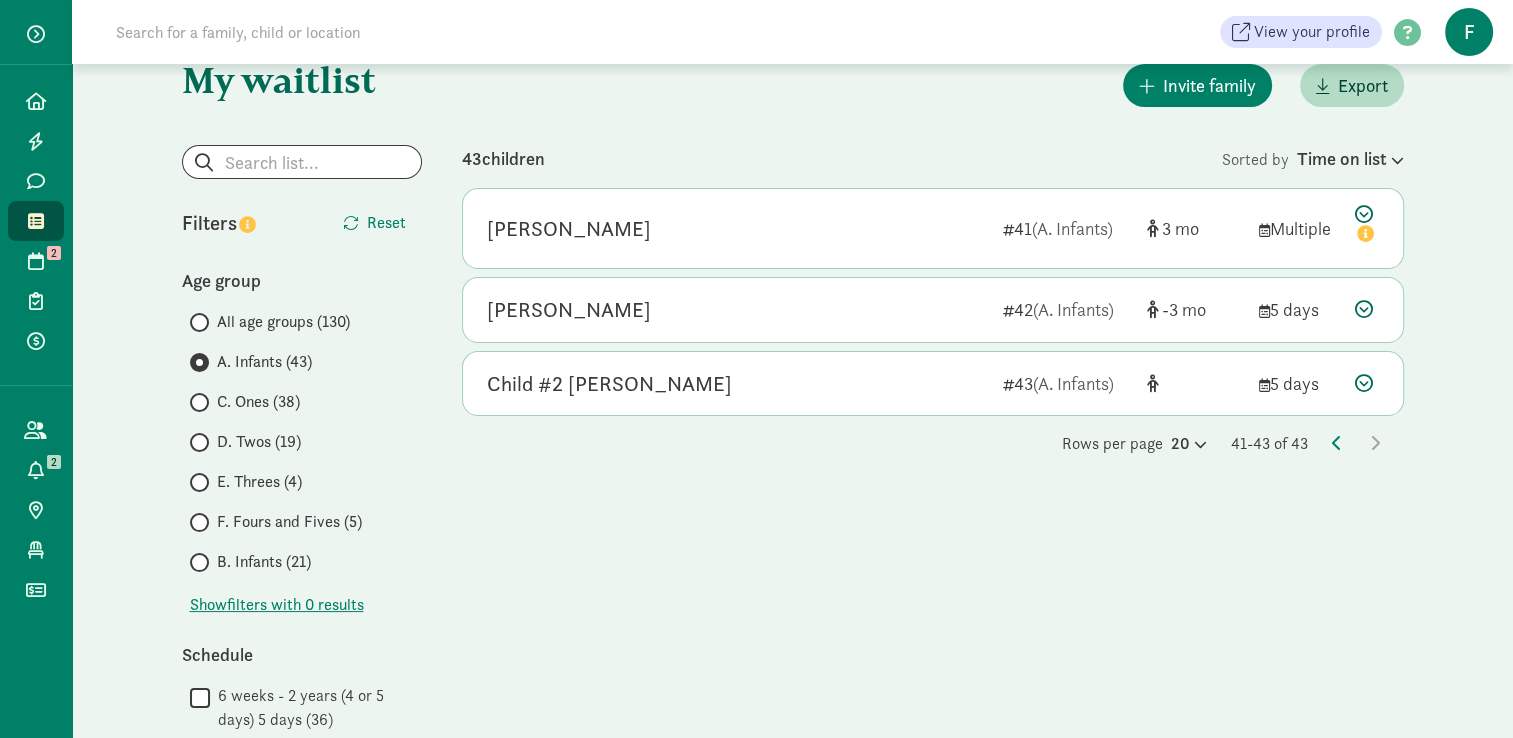 scroll, scrollTop: 56, scrollLeft: 0, axis: vertical 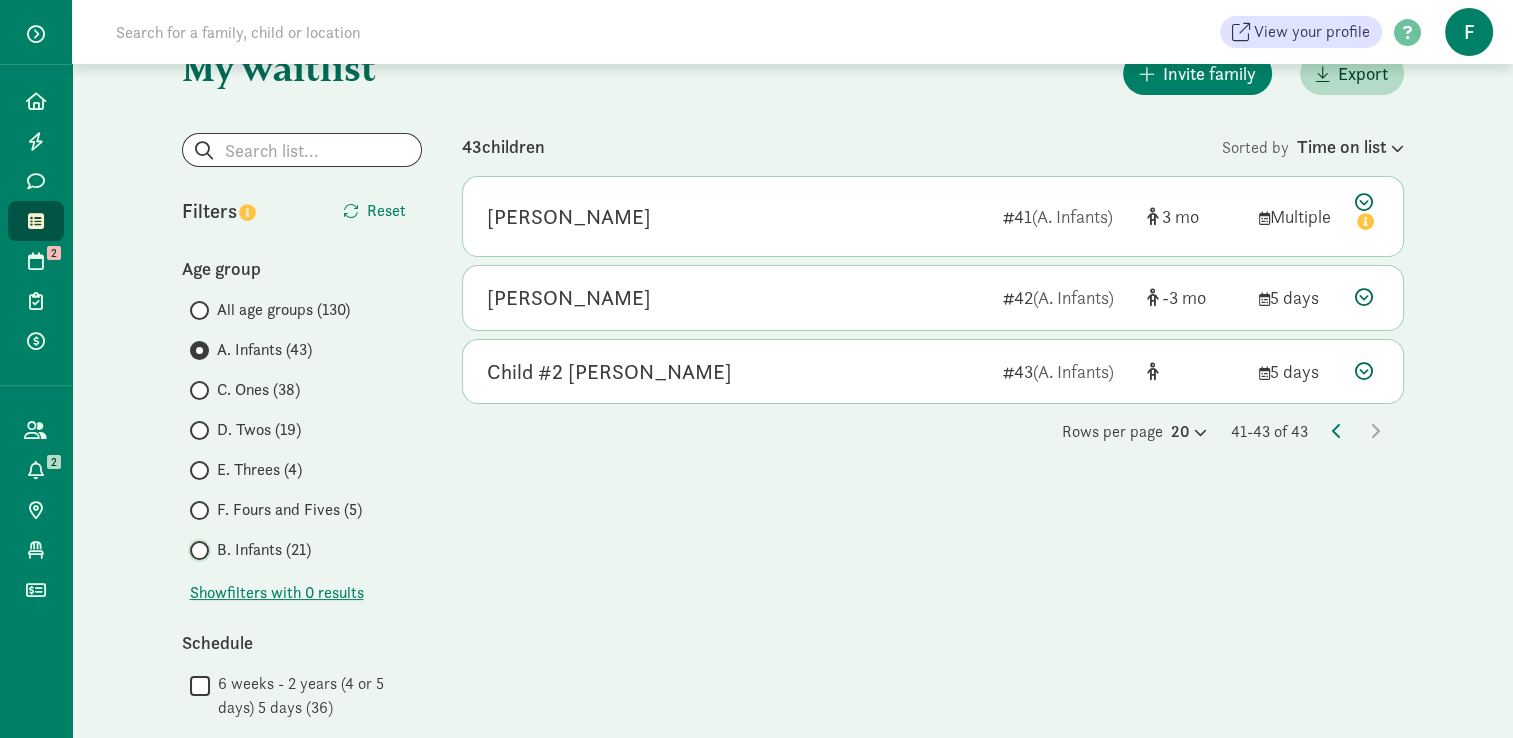click on "B. Infants (21)" at bounding box center (196, 550) 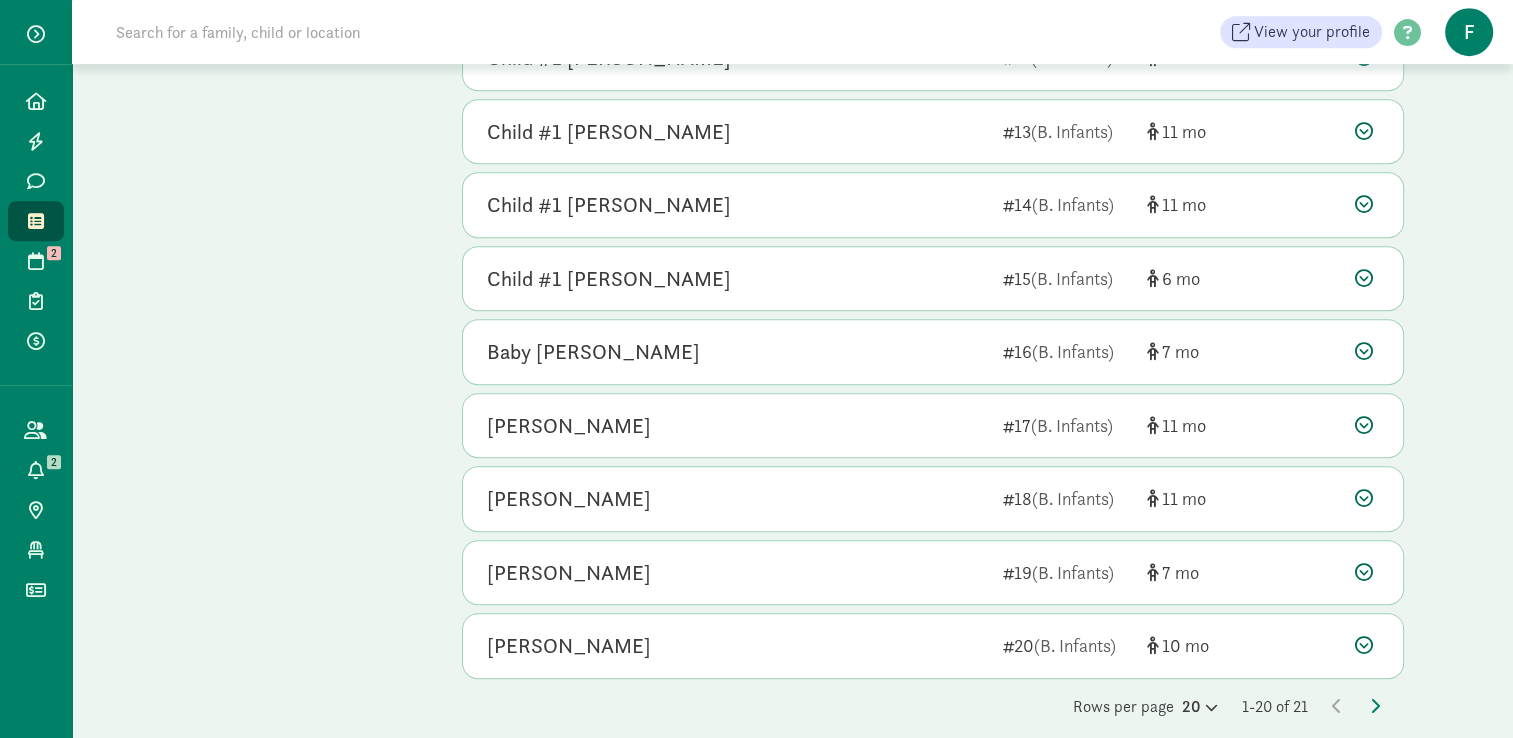 scroll, scrollTop: 1040, scrollLeft: 0, axis: vertical 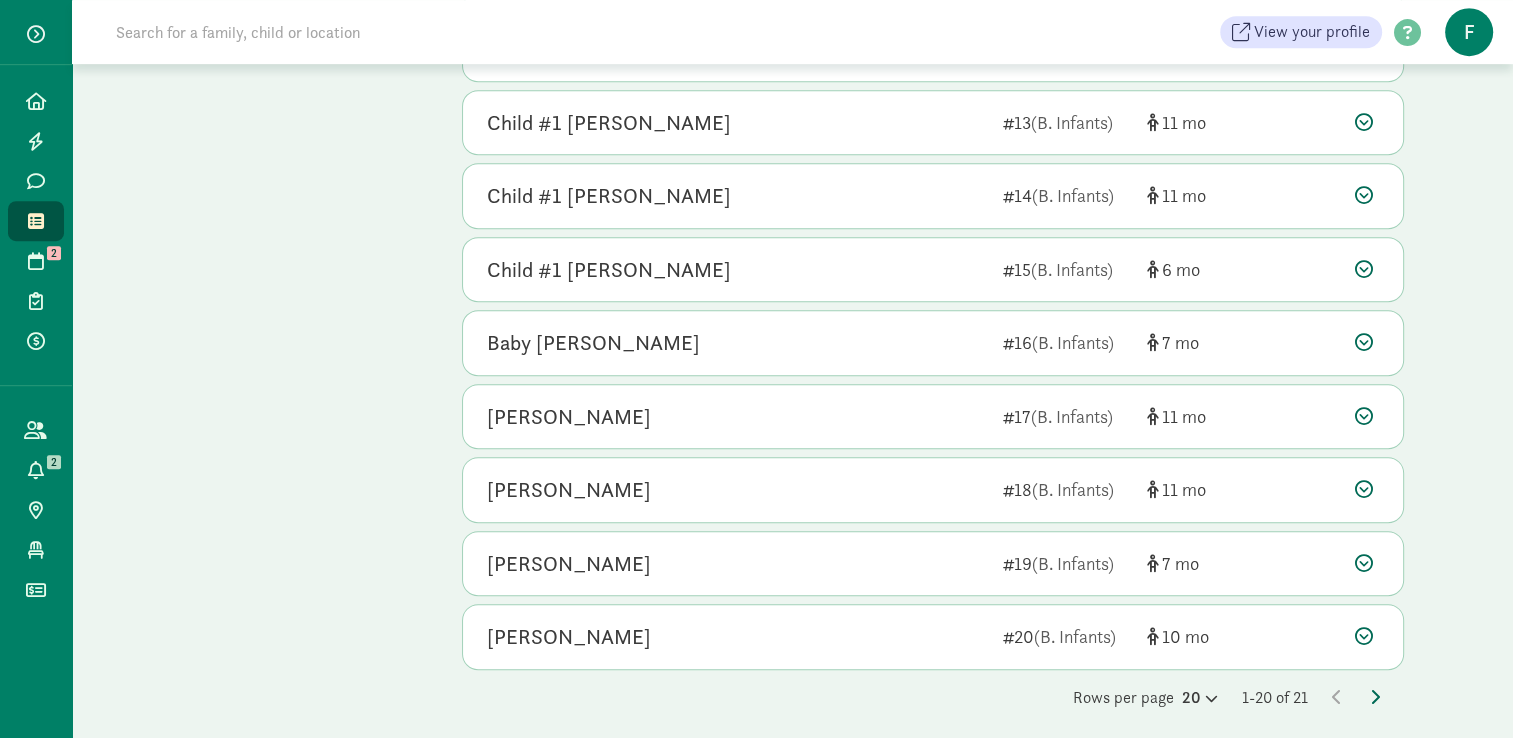 click at bounding box center (1375, 697) 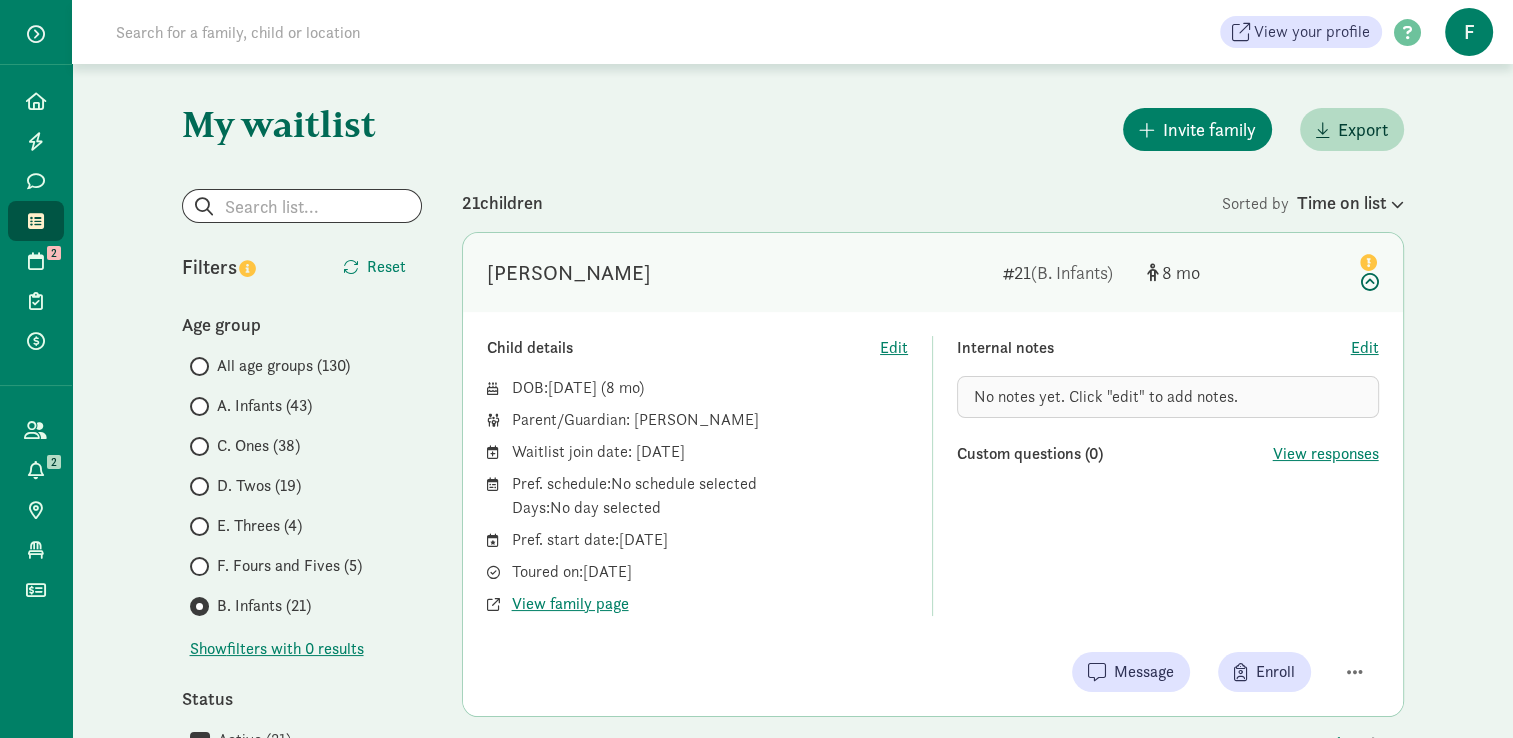 scroll, scrollTop: 303, scrollLeft: 0, axis: vertical 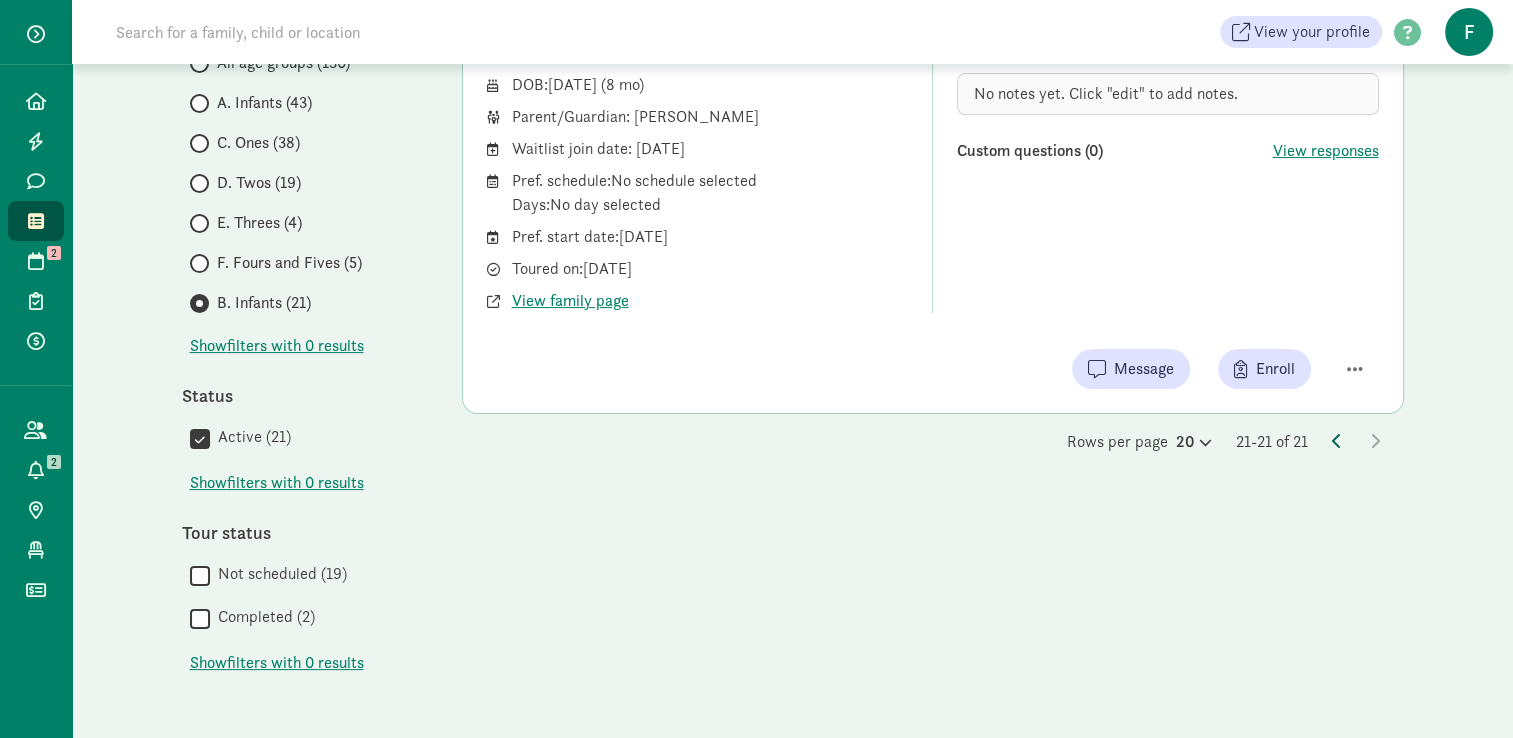 click at bounding box center (1337, 441) 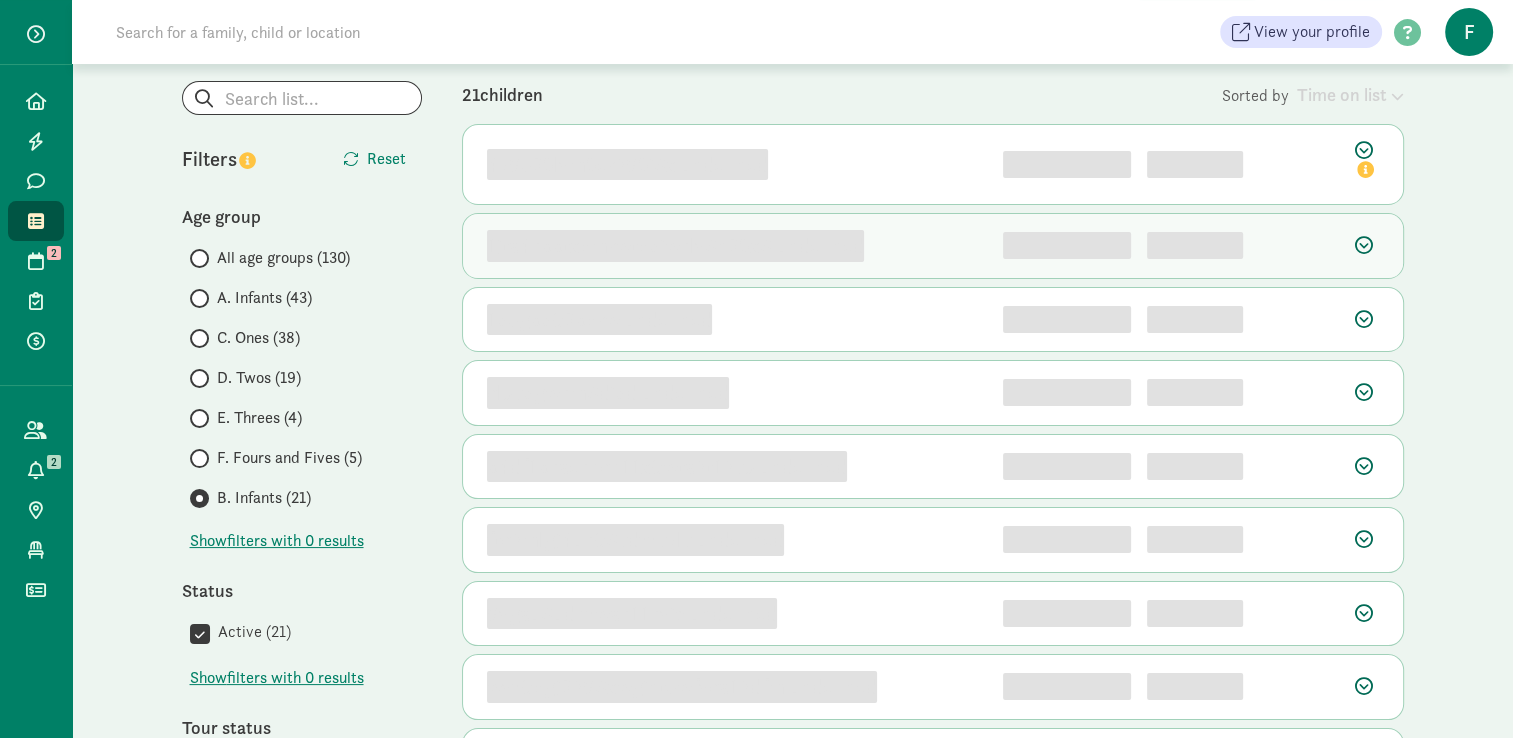 scroll, scrollTop: 108, scrollLeft: 0, axis: vertical 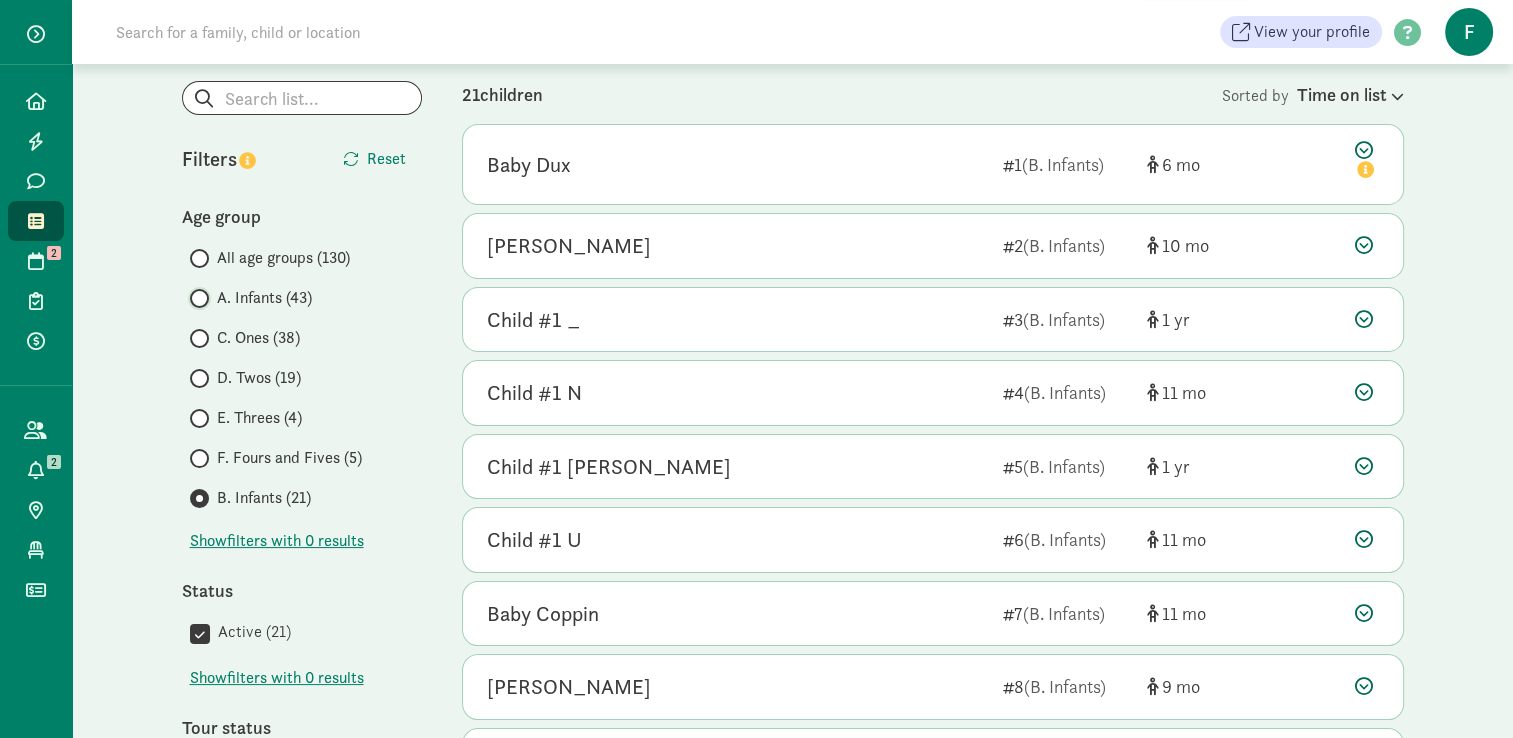 click on "A. Infants (43)" at bounding box center [196, 298] 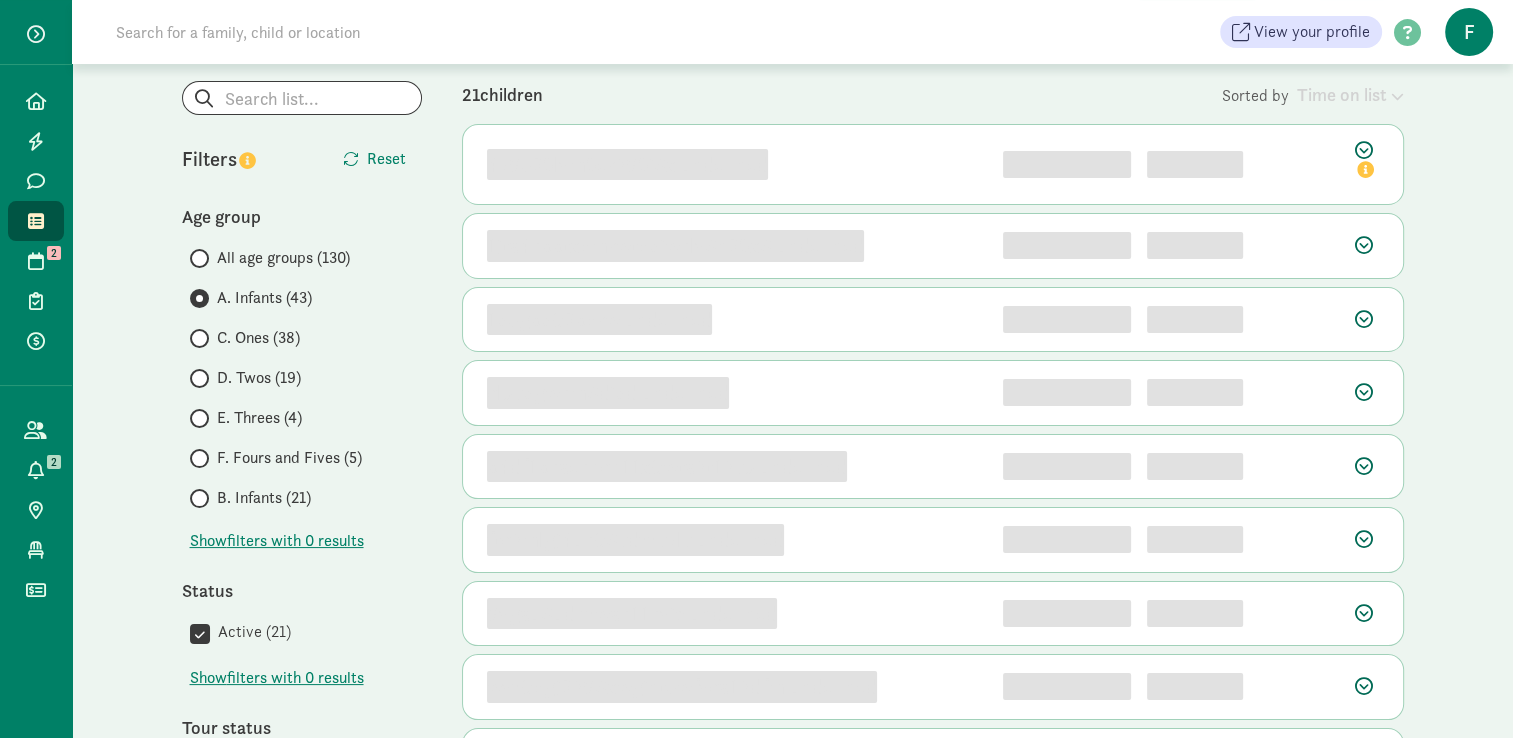scroll, scrollTop: 0, scrollLeft: 0, axis: both 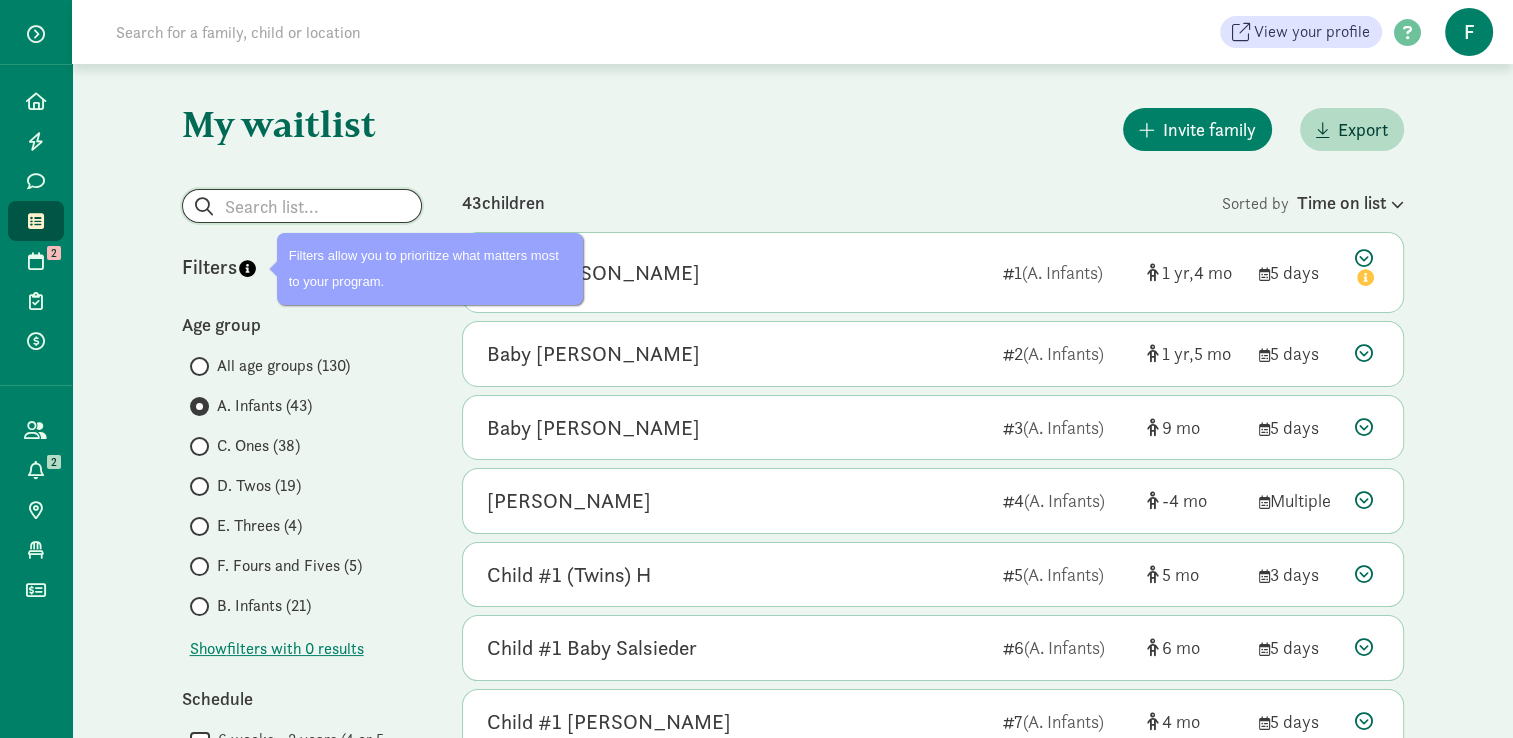 click 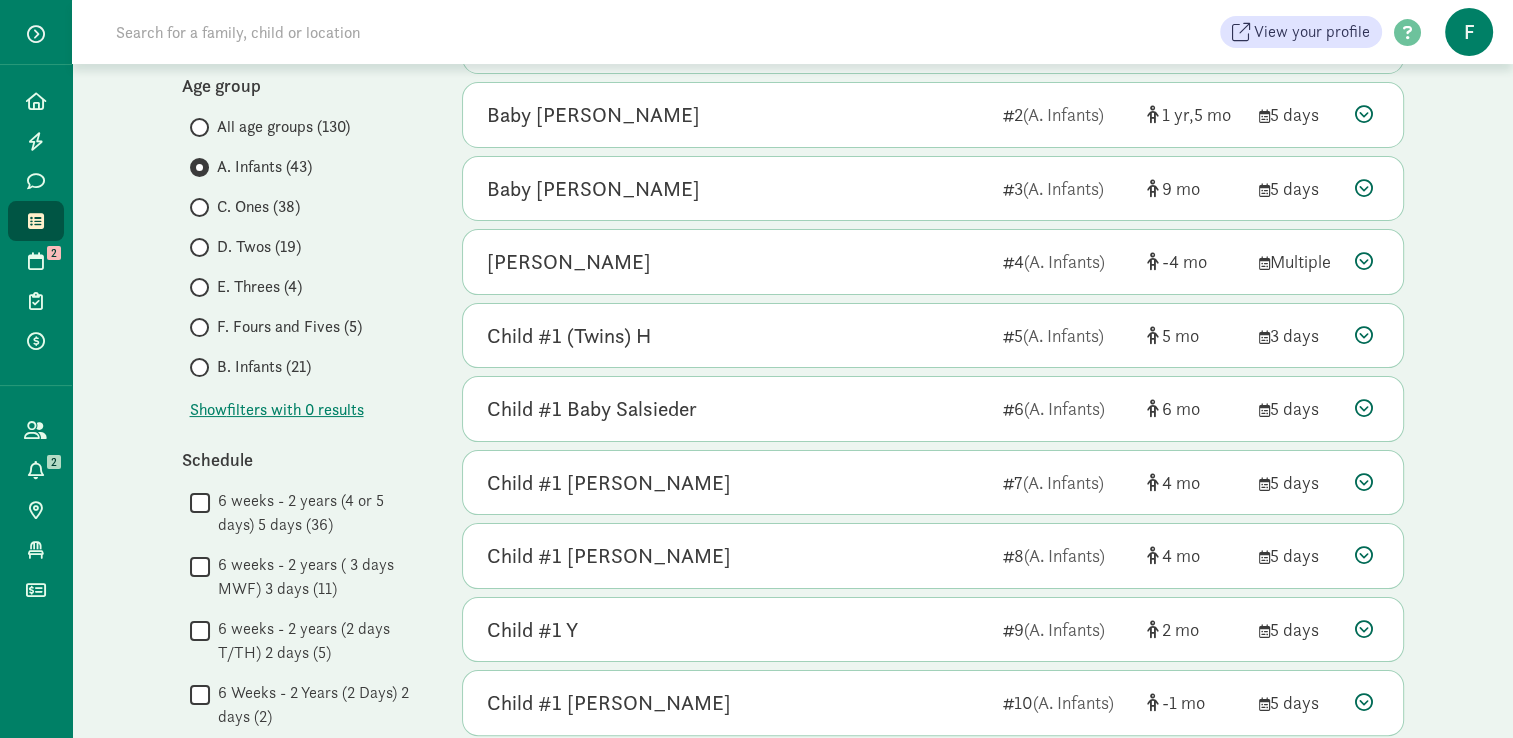scroll, scrollTop: 0, scrollLeft: 0, axis: both 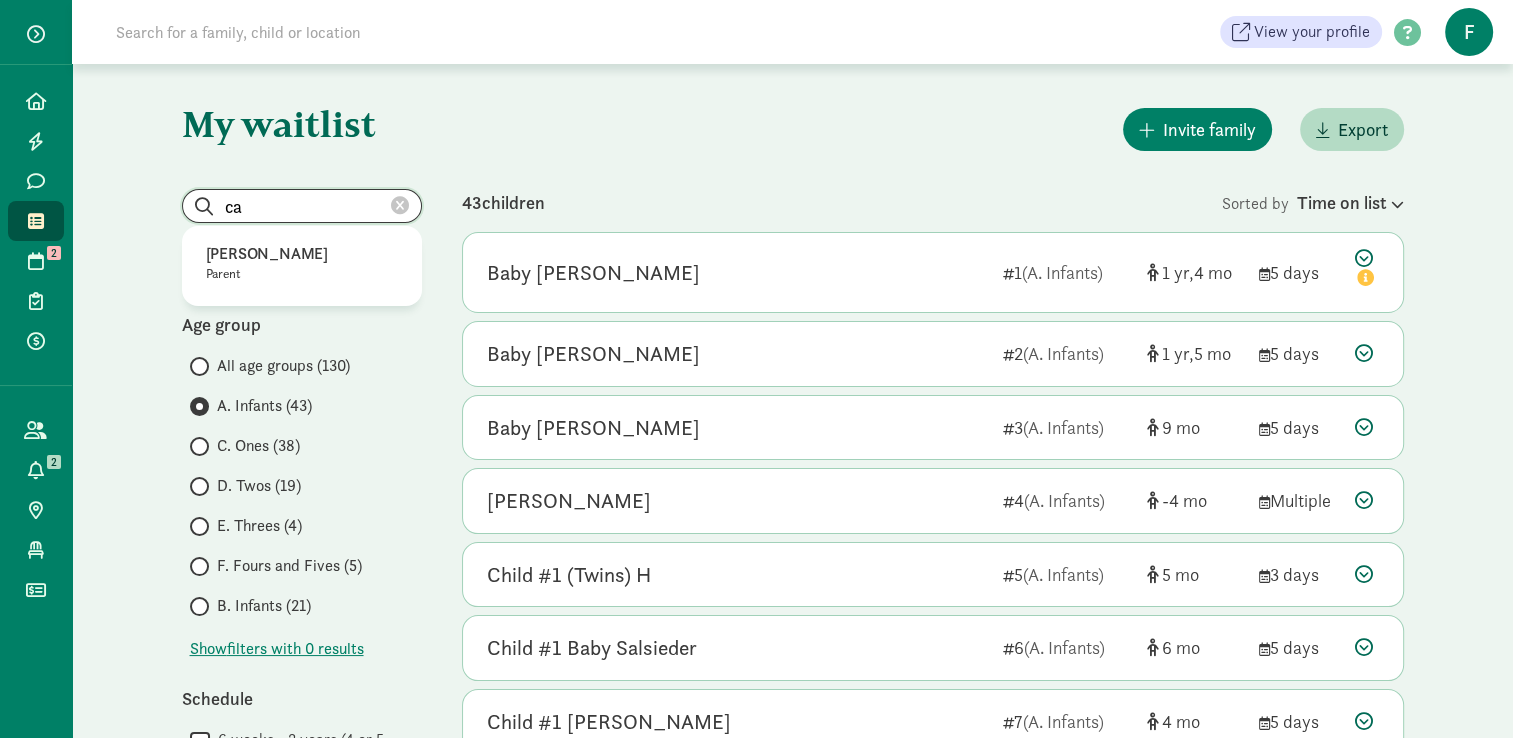 type on "c" 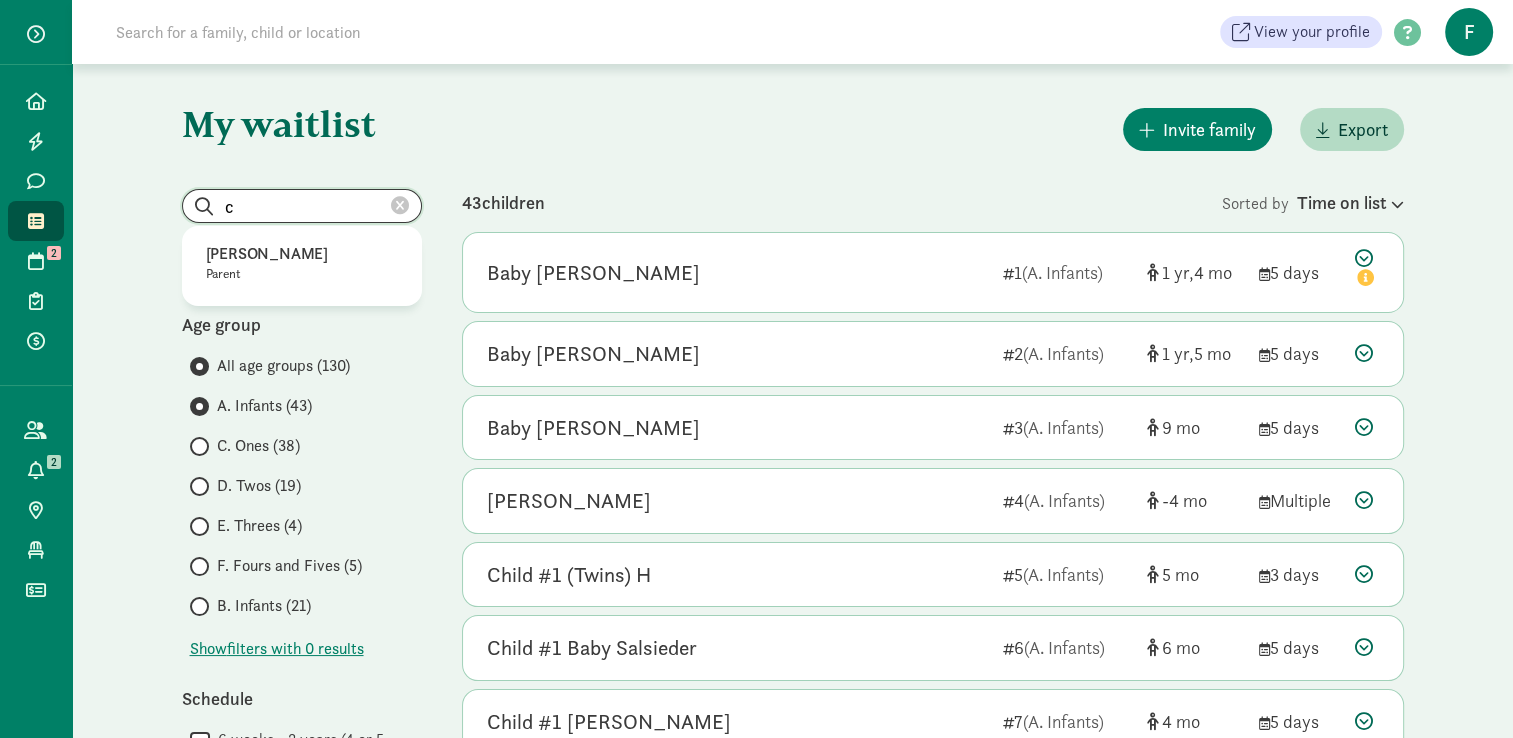 type 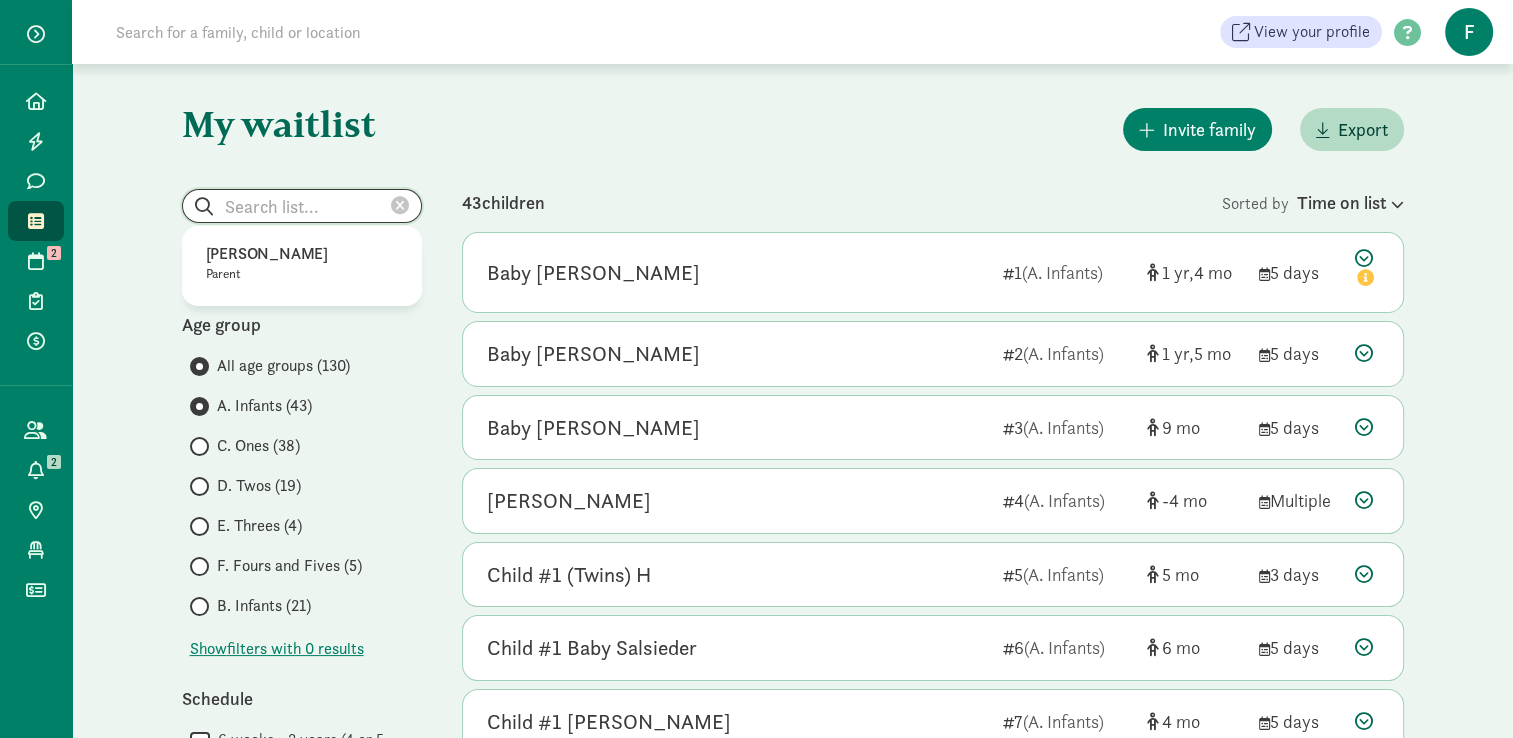 radio on "true" 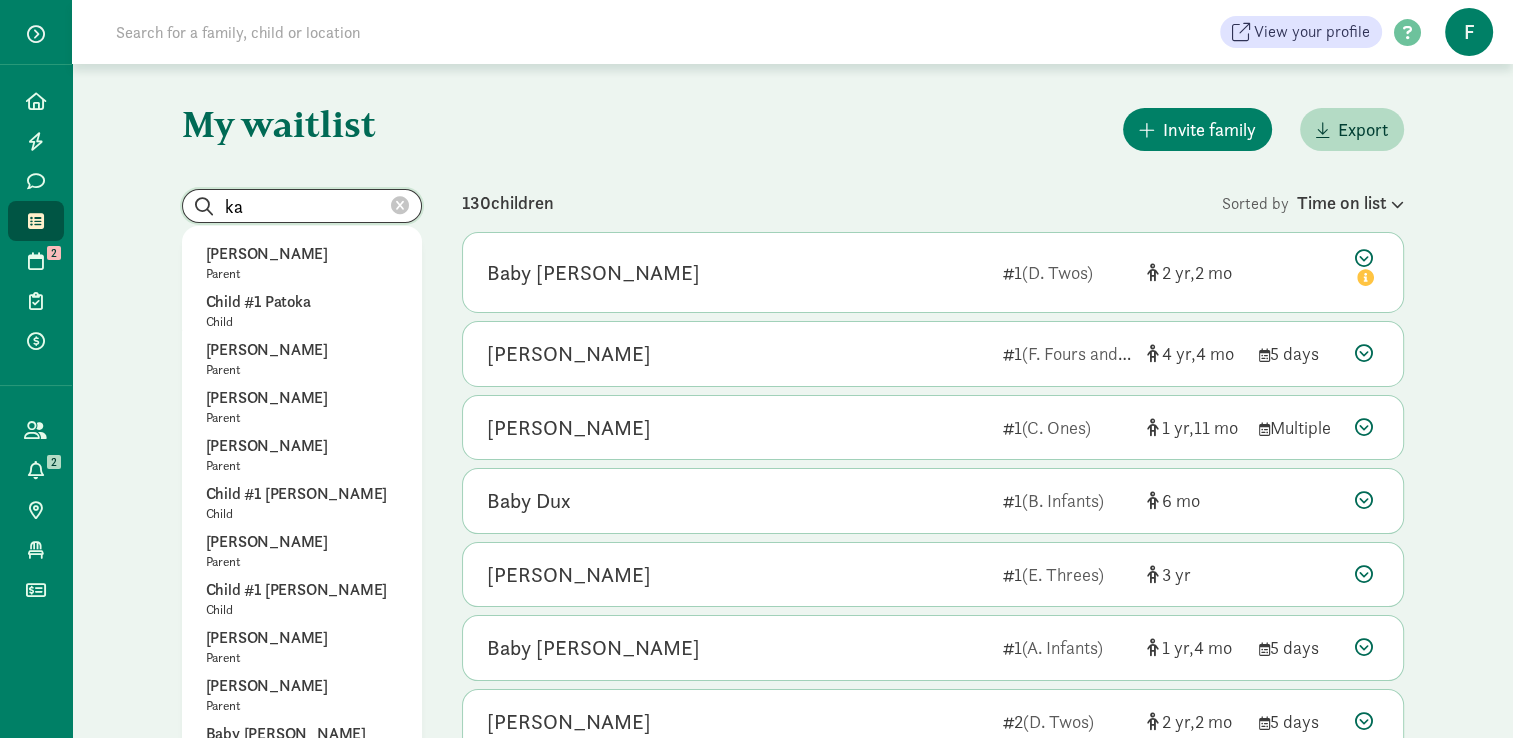 type on "k" 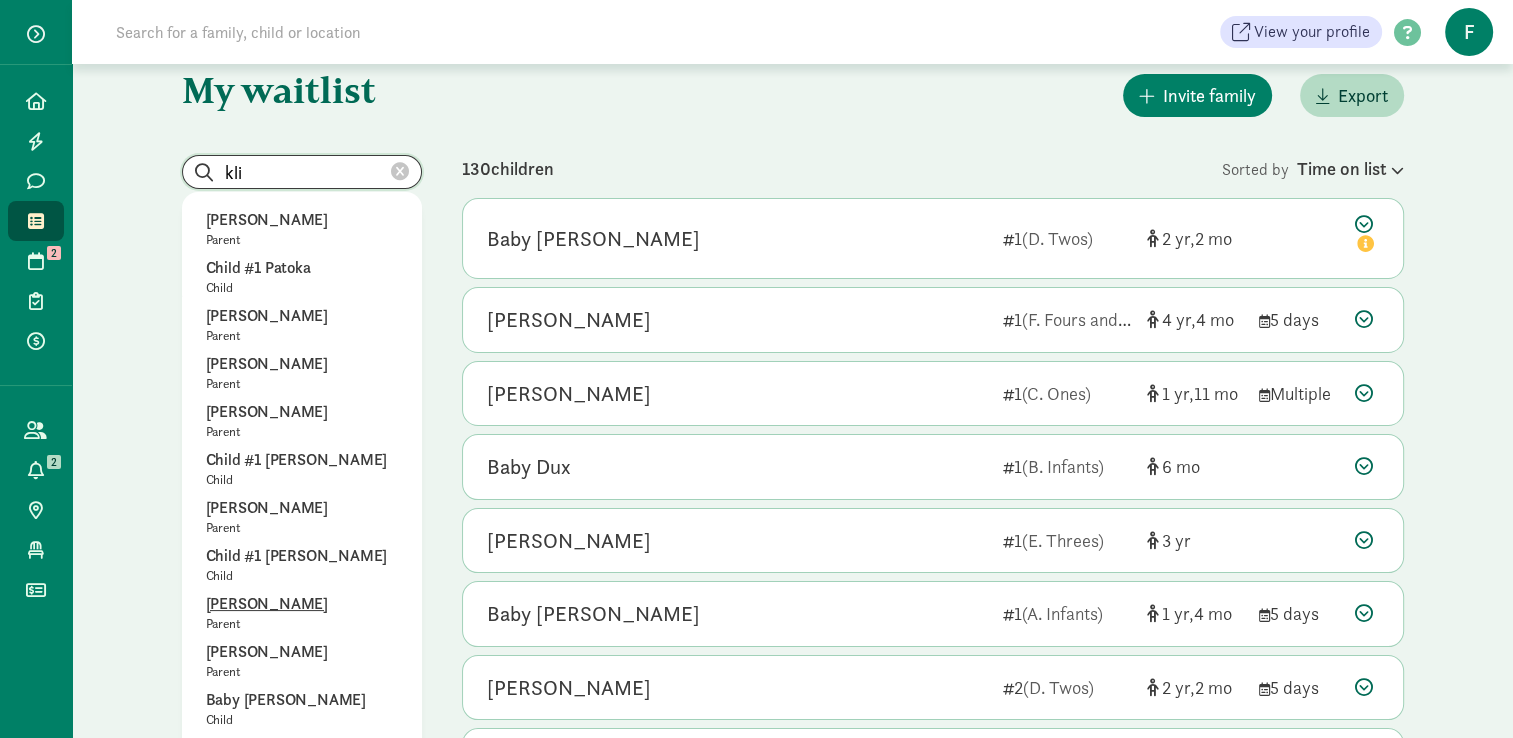 scroll, scrollTop: 0, scrollLeft: 0, axis: both 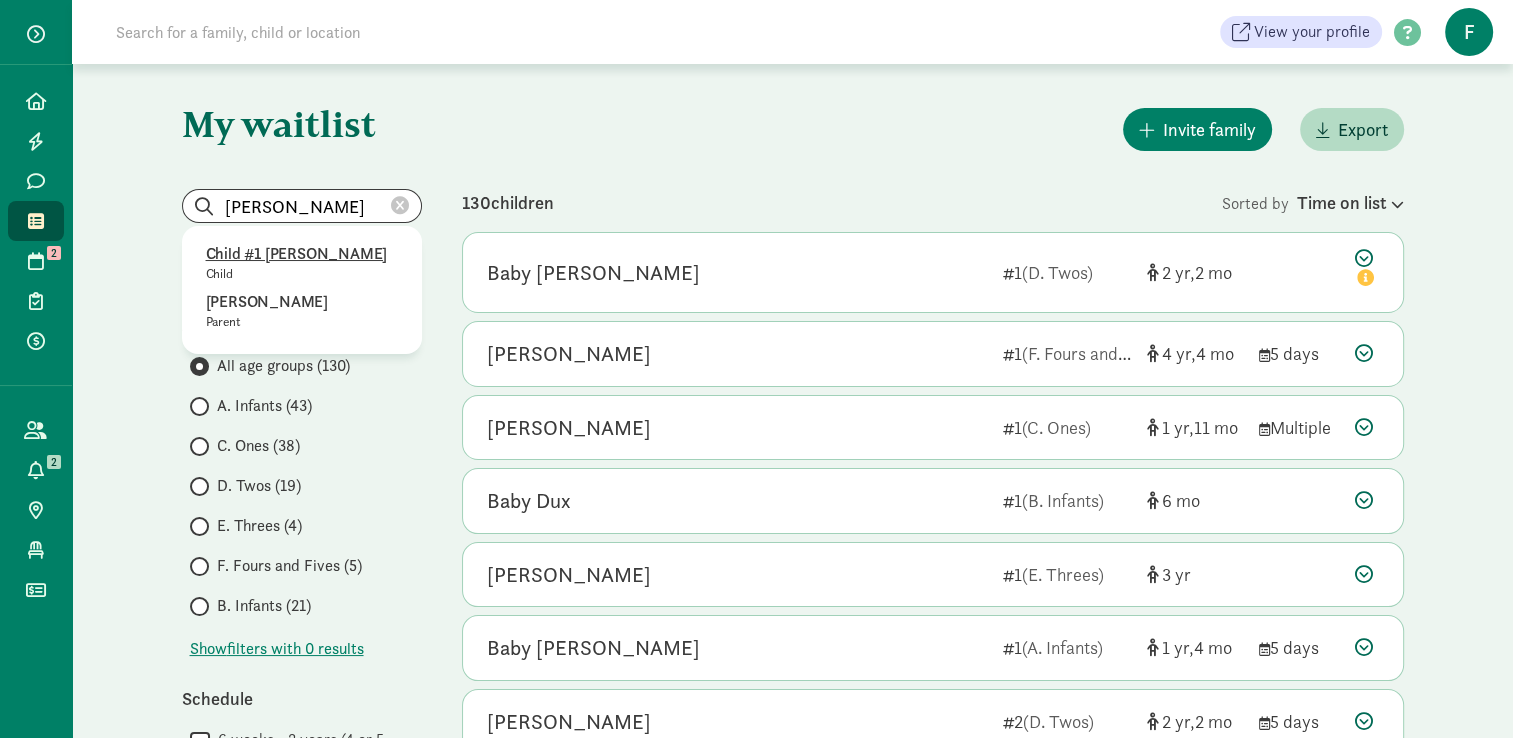 click on "Child" at bounding box center [302, 274] 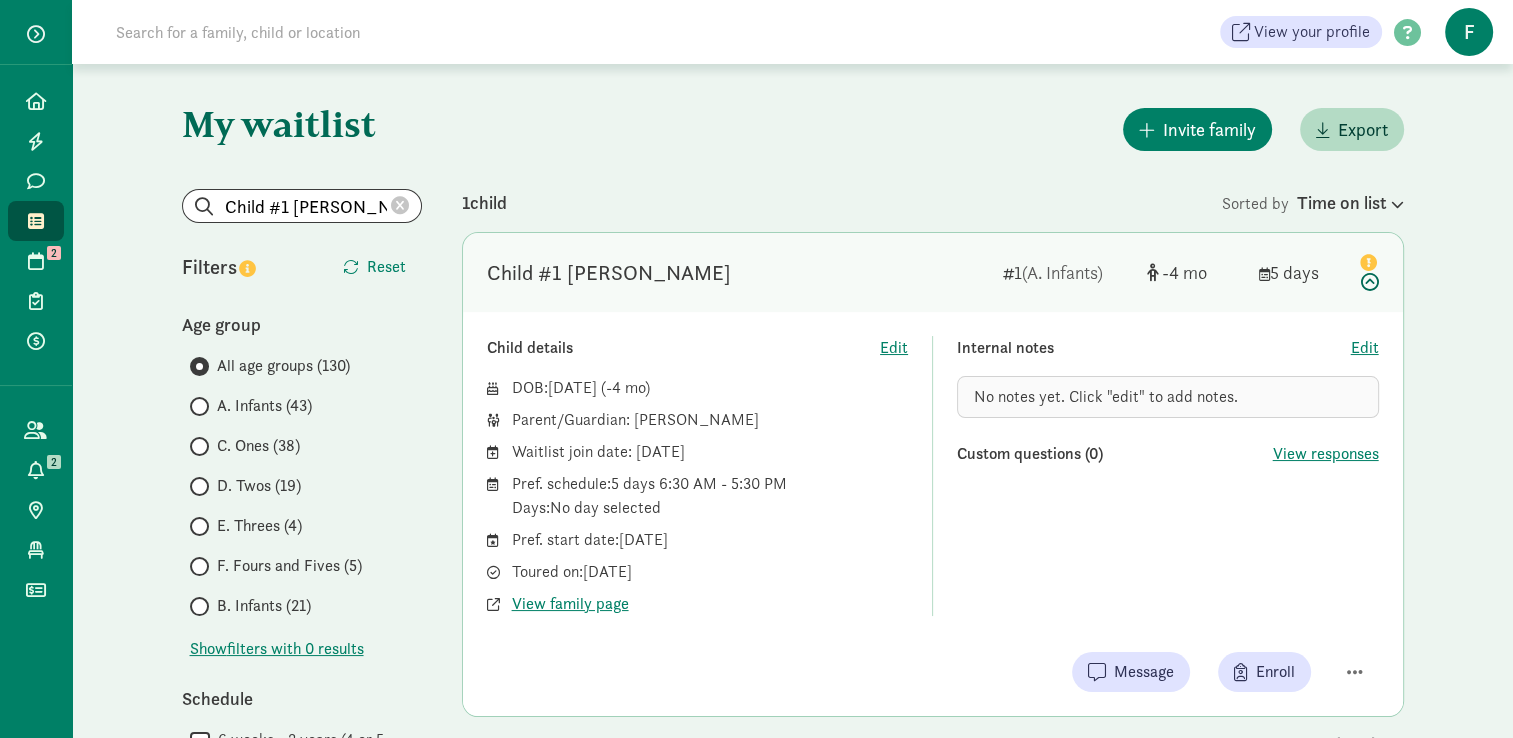 click at bounding box center [199, 406] 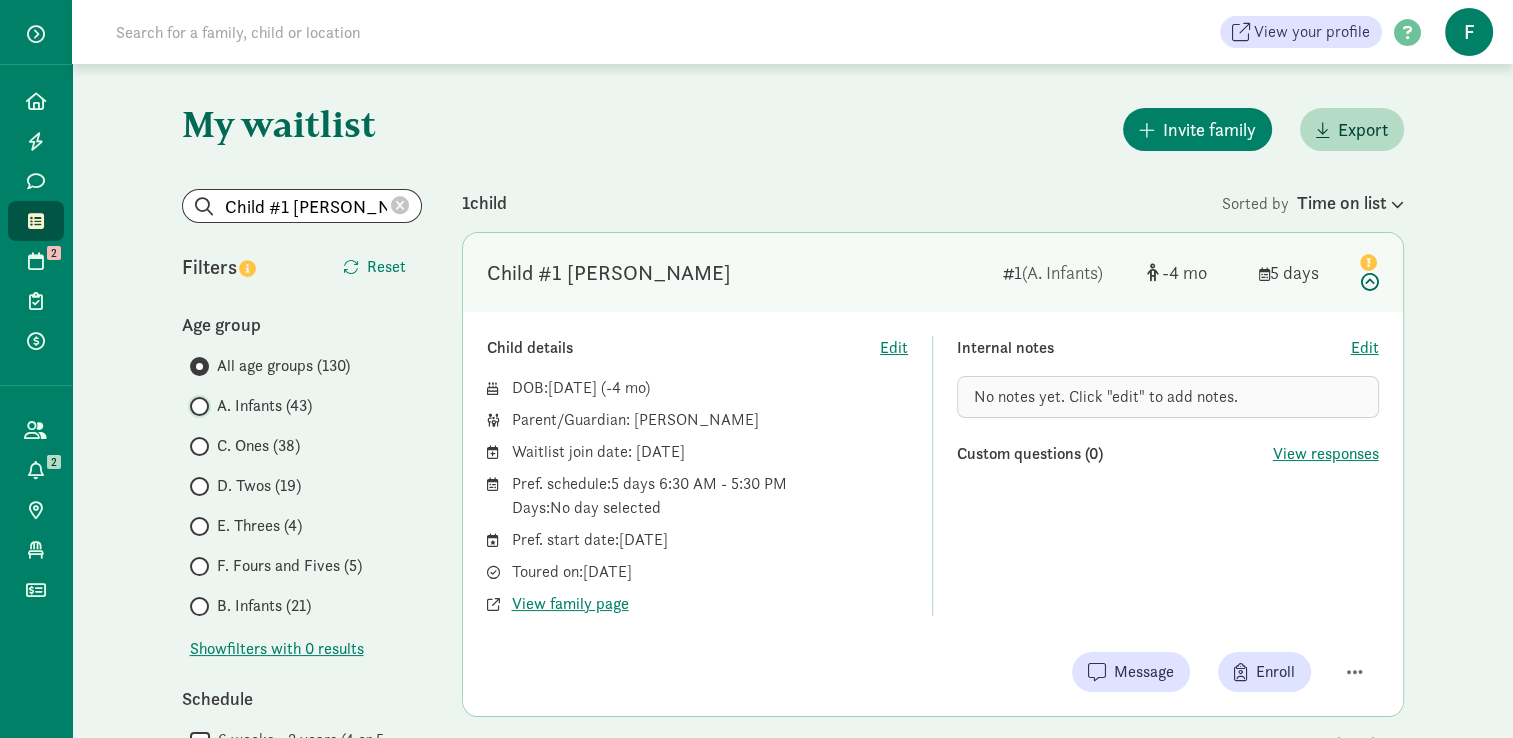 click on "A. Infants (43)" at bounding box center [196, 406] 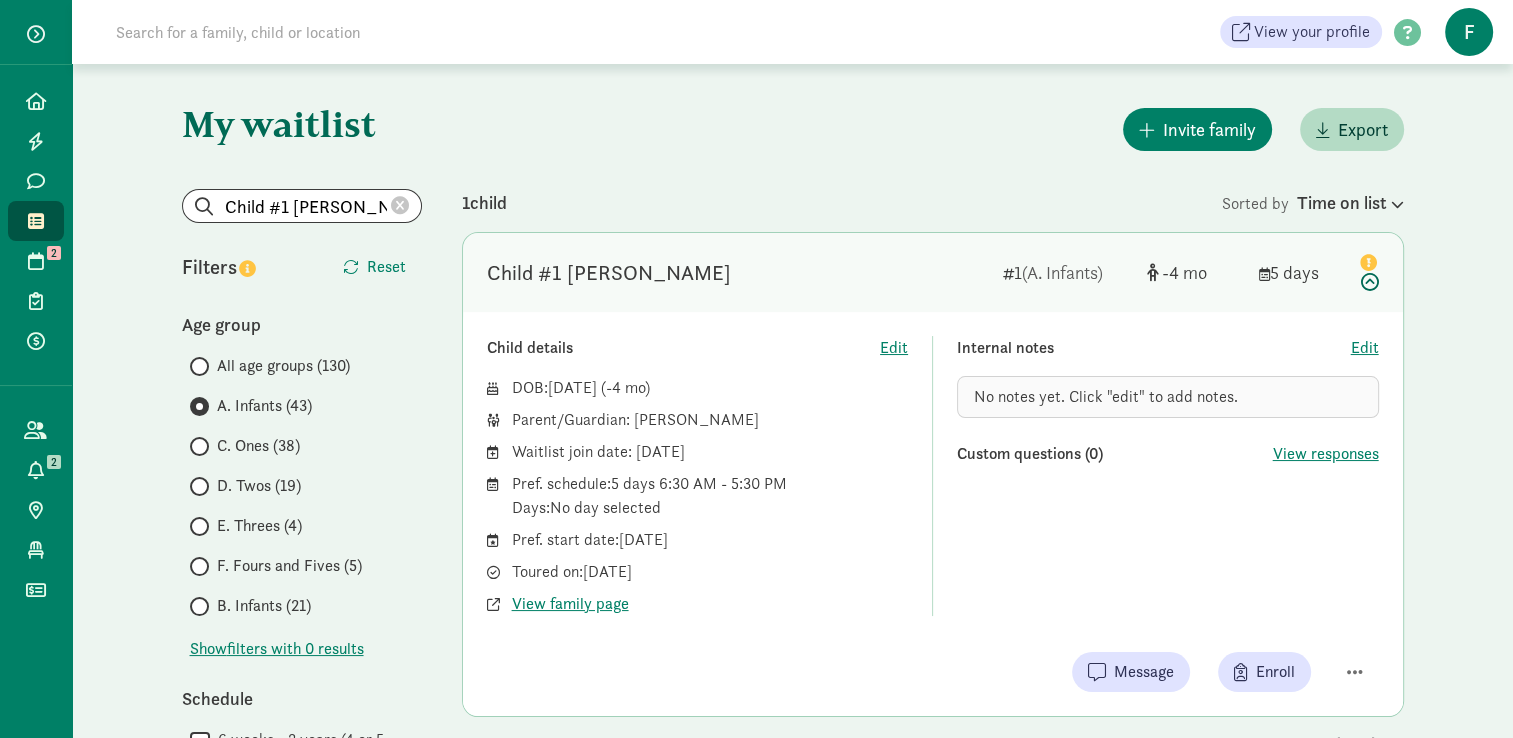 click 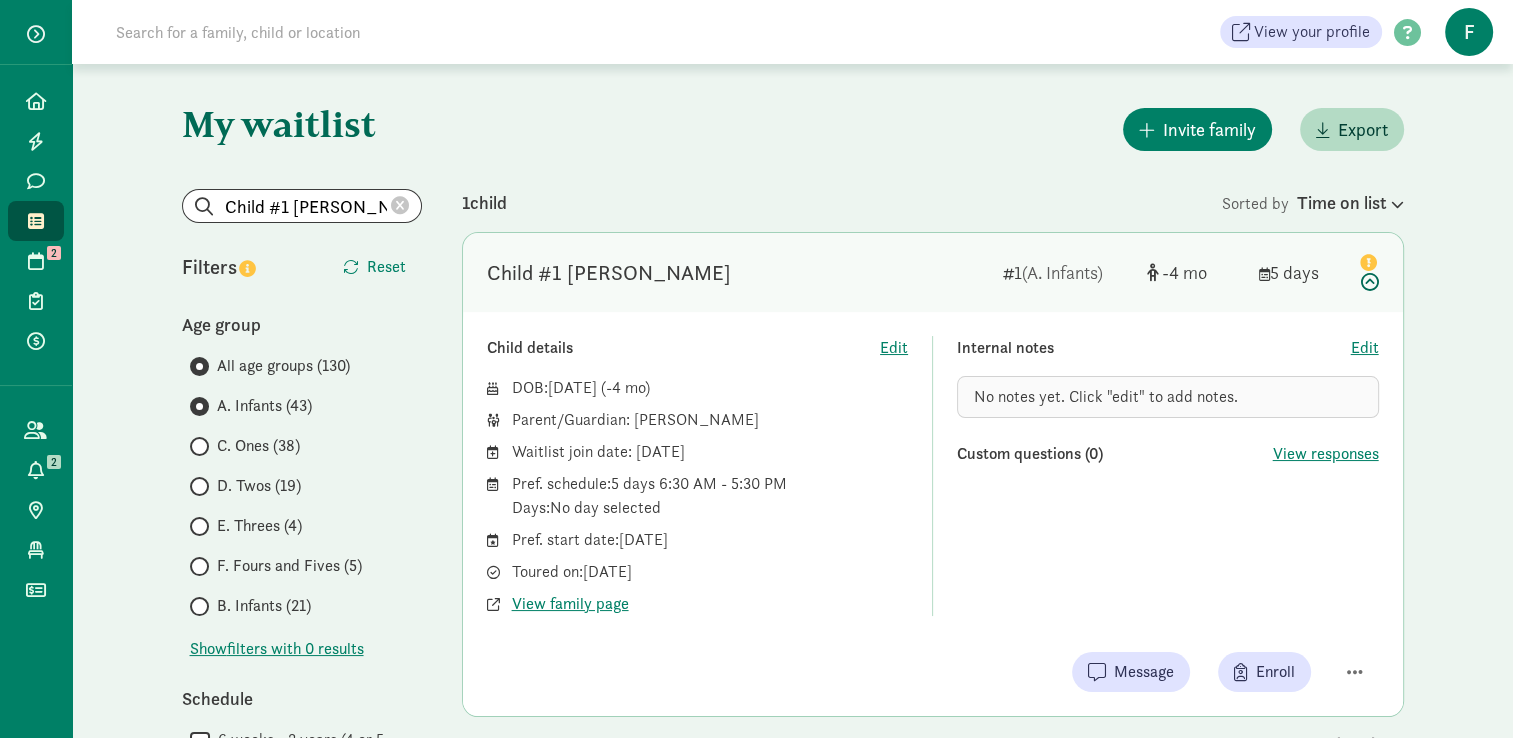 type 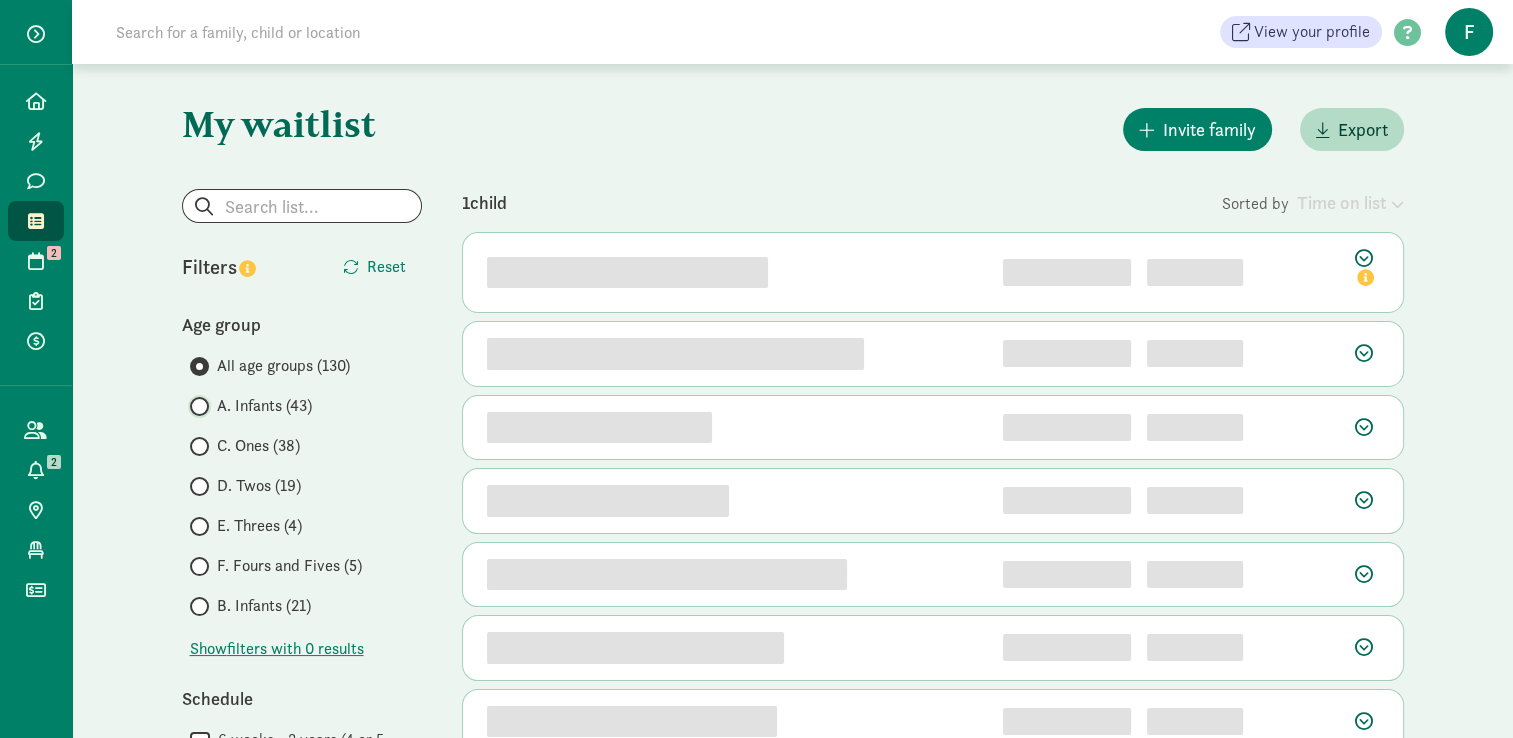 click on "A. Infants (43)" at bounding box center (196, 406) 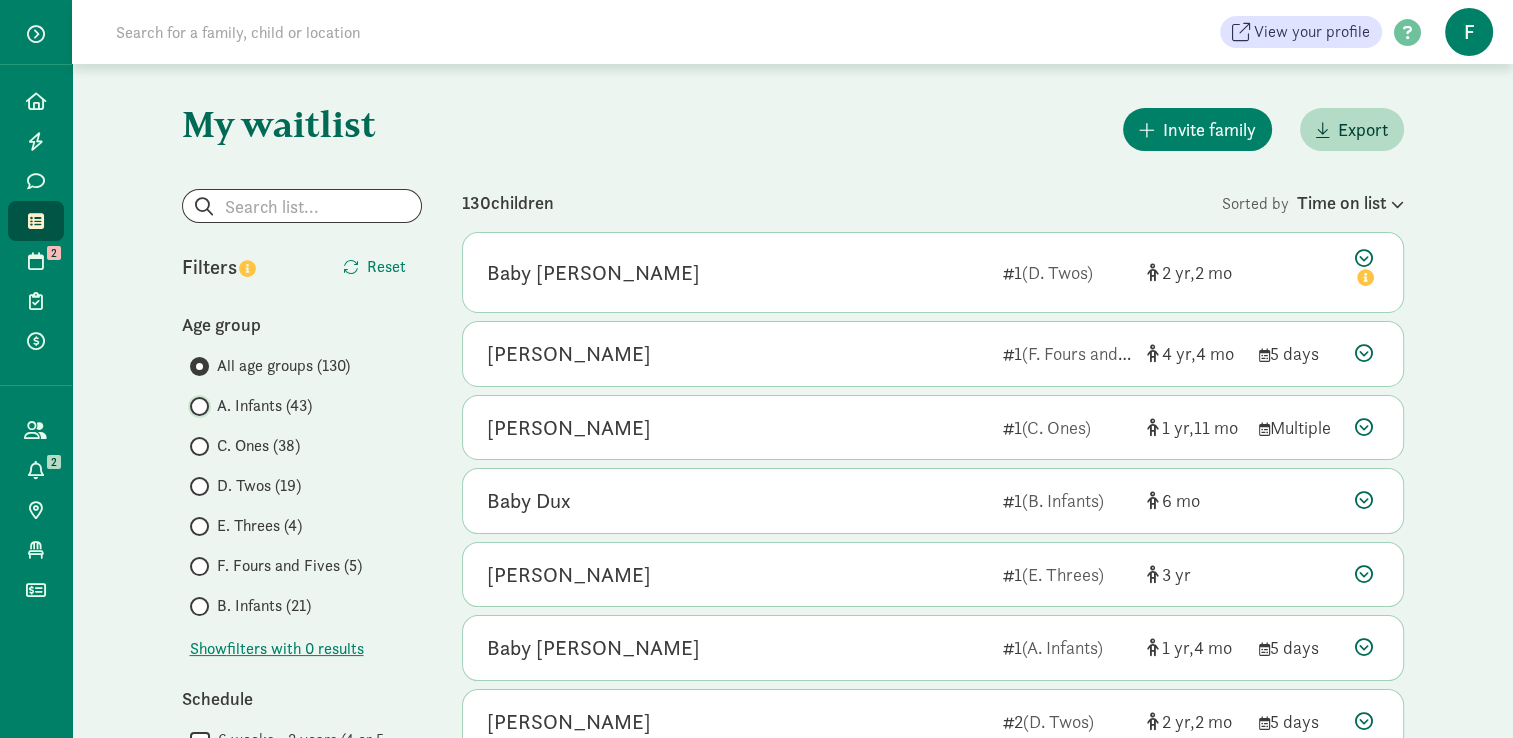 click on "A. Infants (43)" at bounding box center (196, 406) 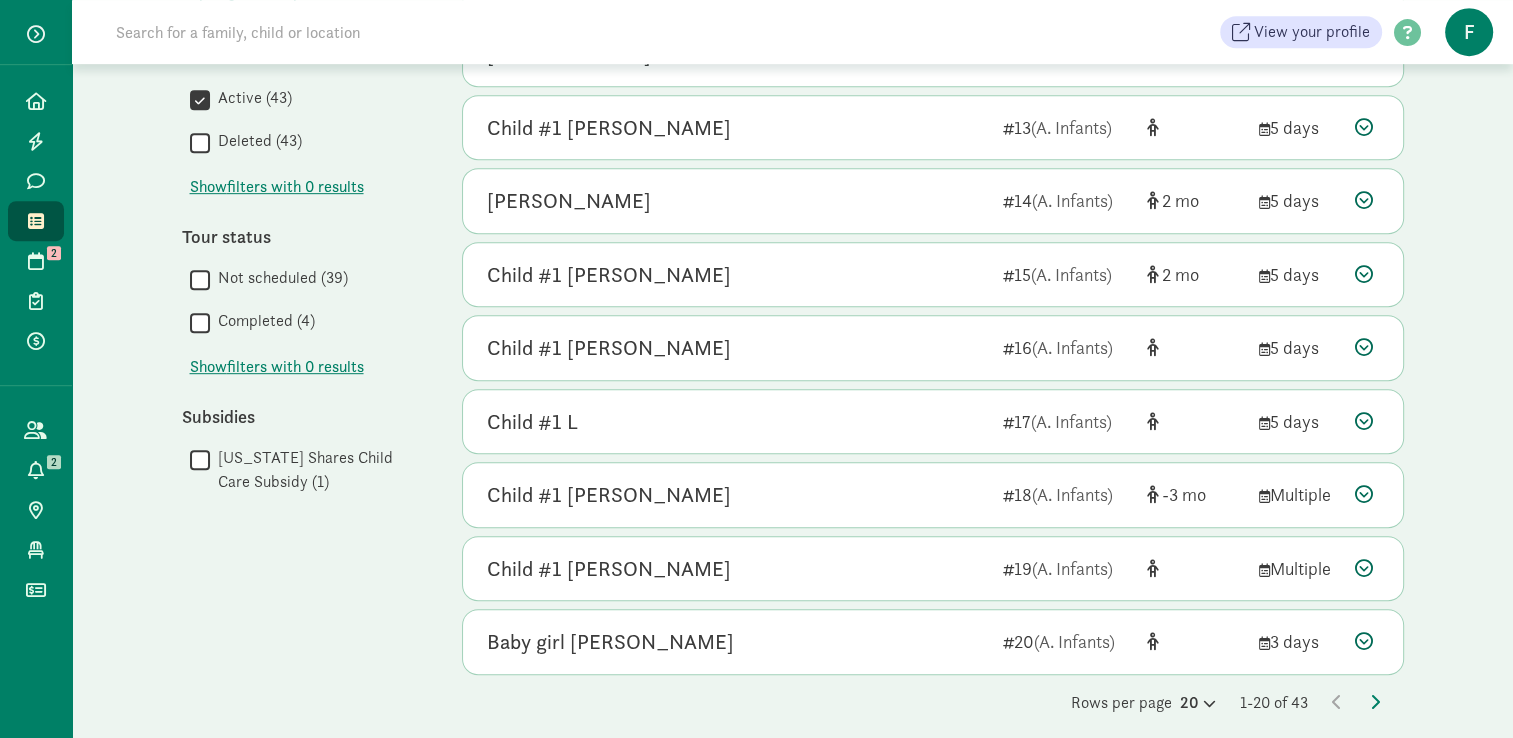 scroll, scrollTop: 1036, scrollLeft: 0, axis: vertical 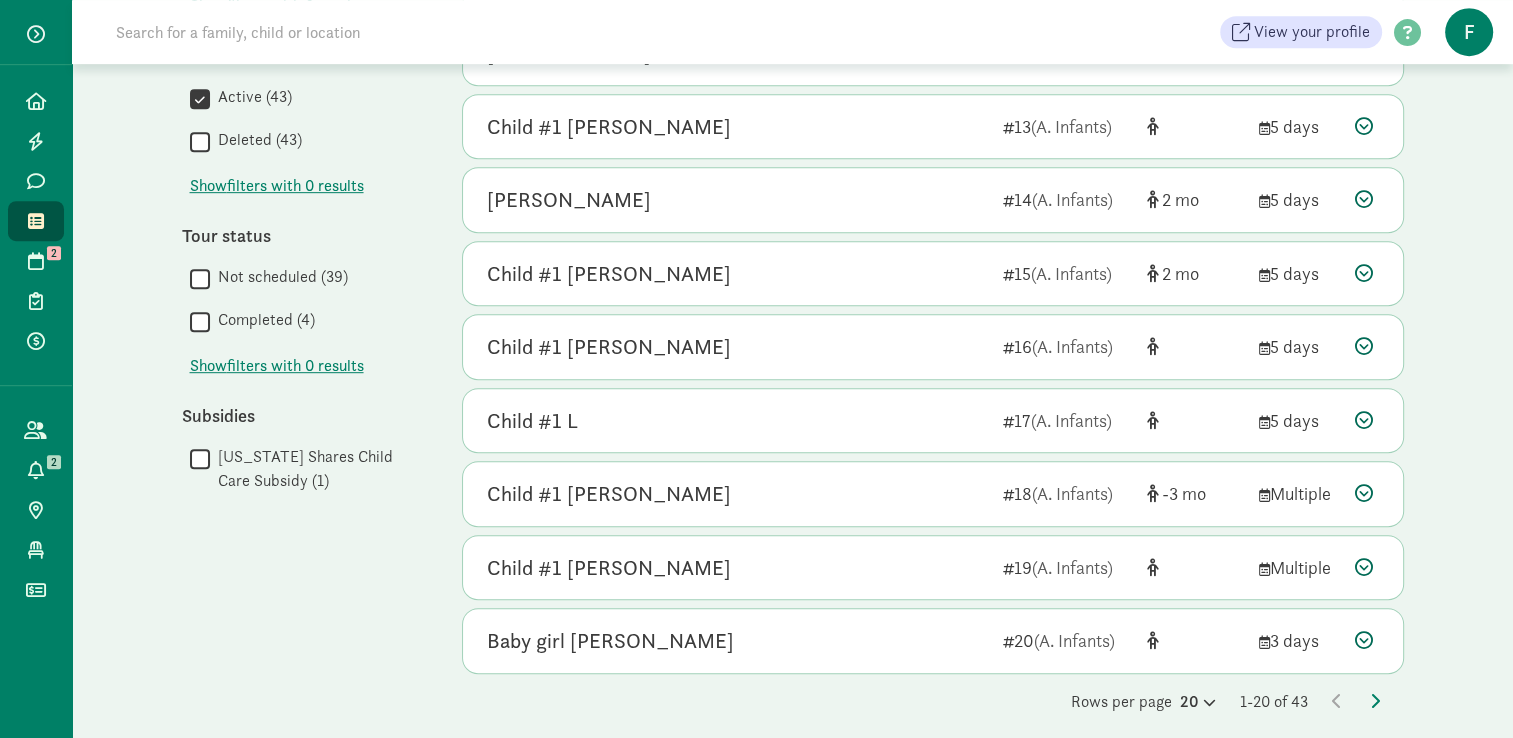 click on "Child #1 [PERSON_NAME]        19  (A. Infants)        Multiple" at bounding box center (933, 568) 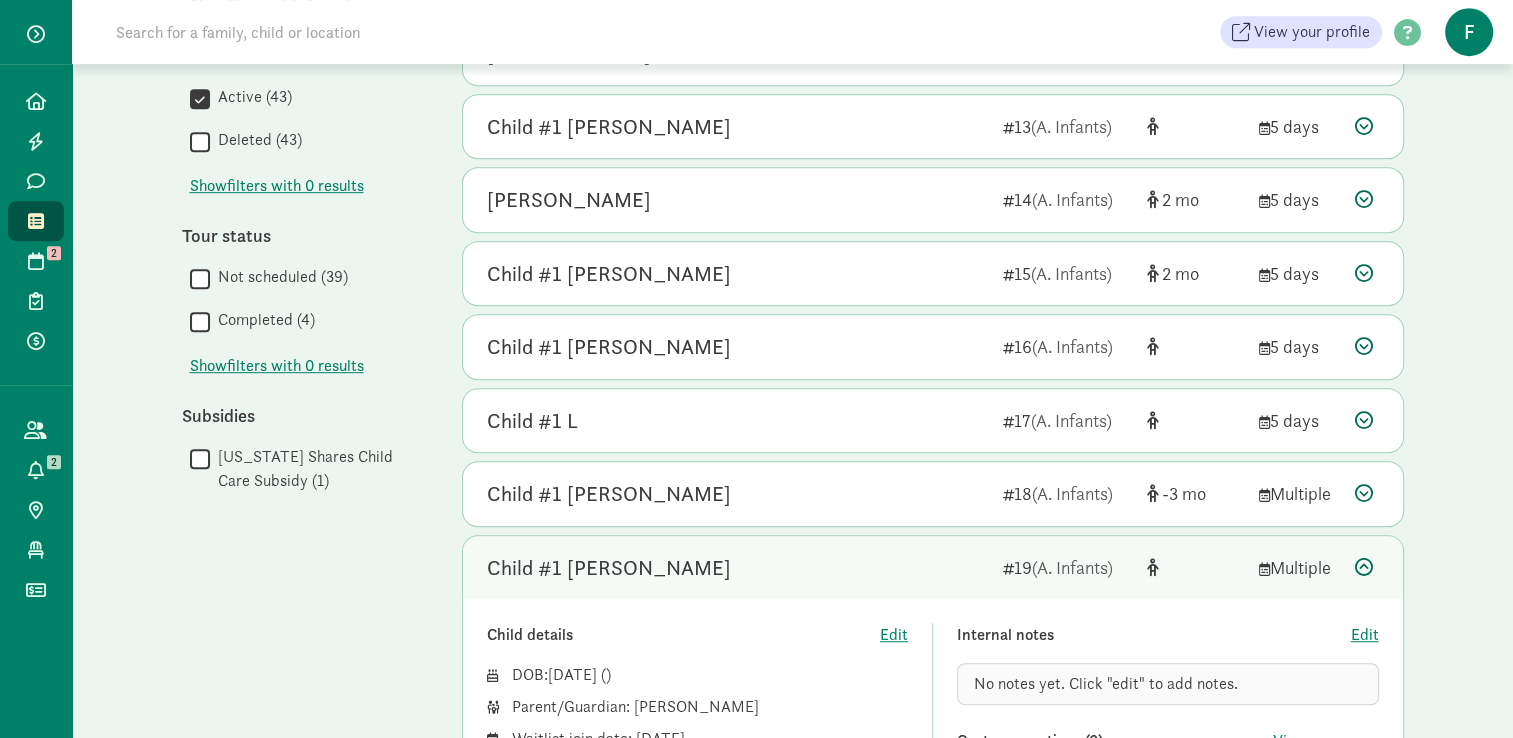 click on "Child #1 [PERSON_NAME]        19  (A. Infants)        Multiple" at bounding box center [933, 568] 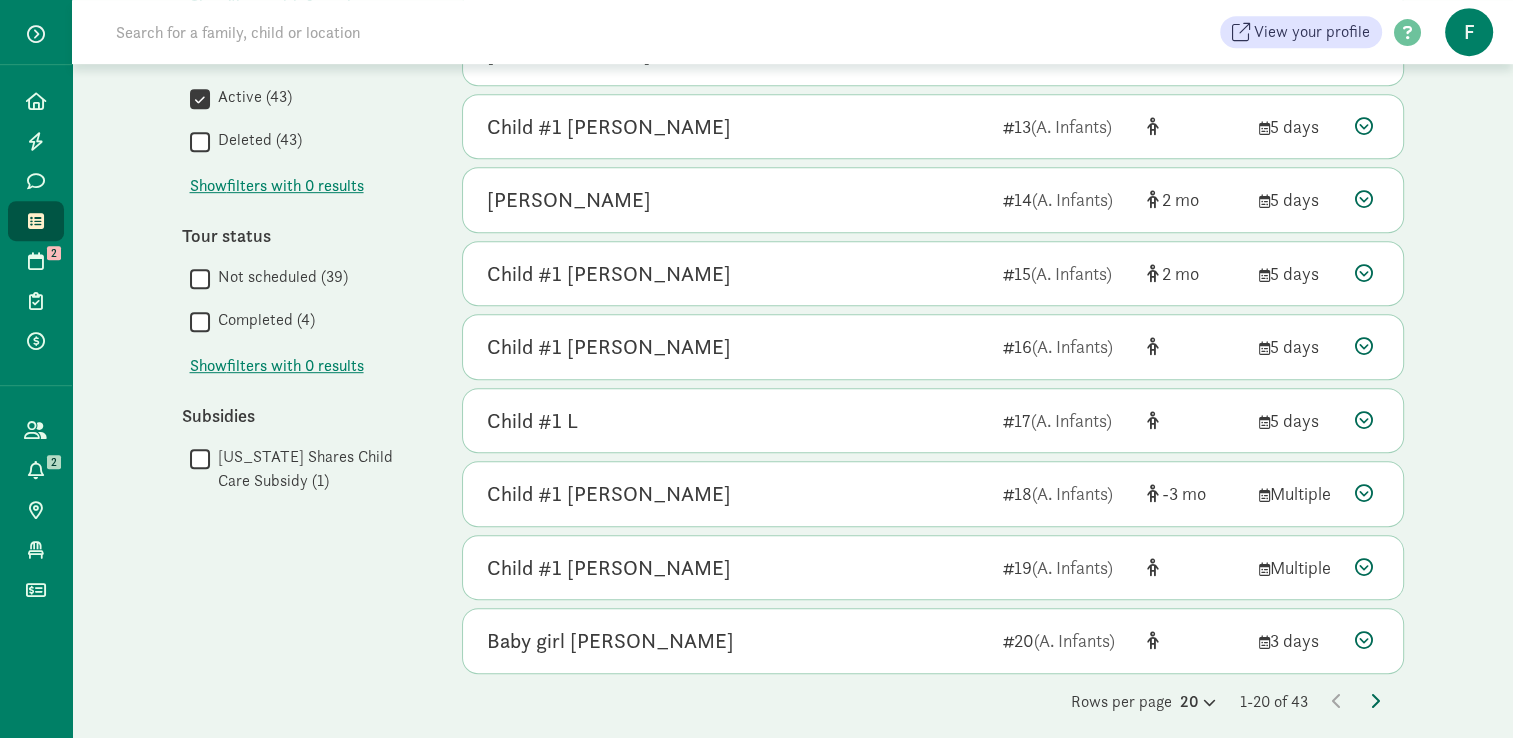 click at bounding box center [1375, 701] 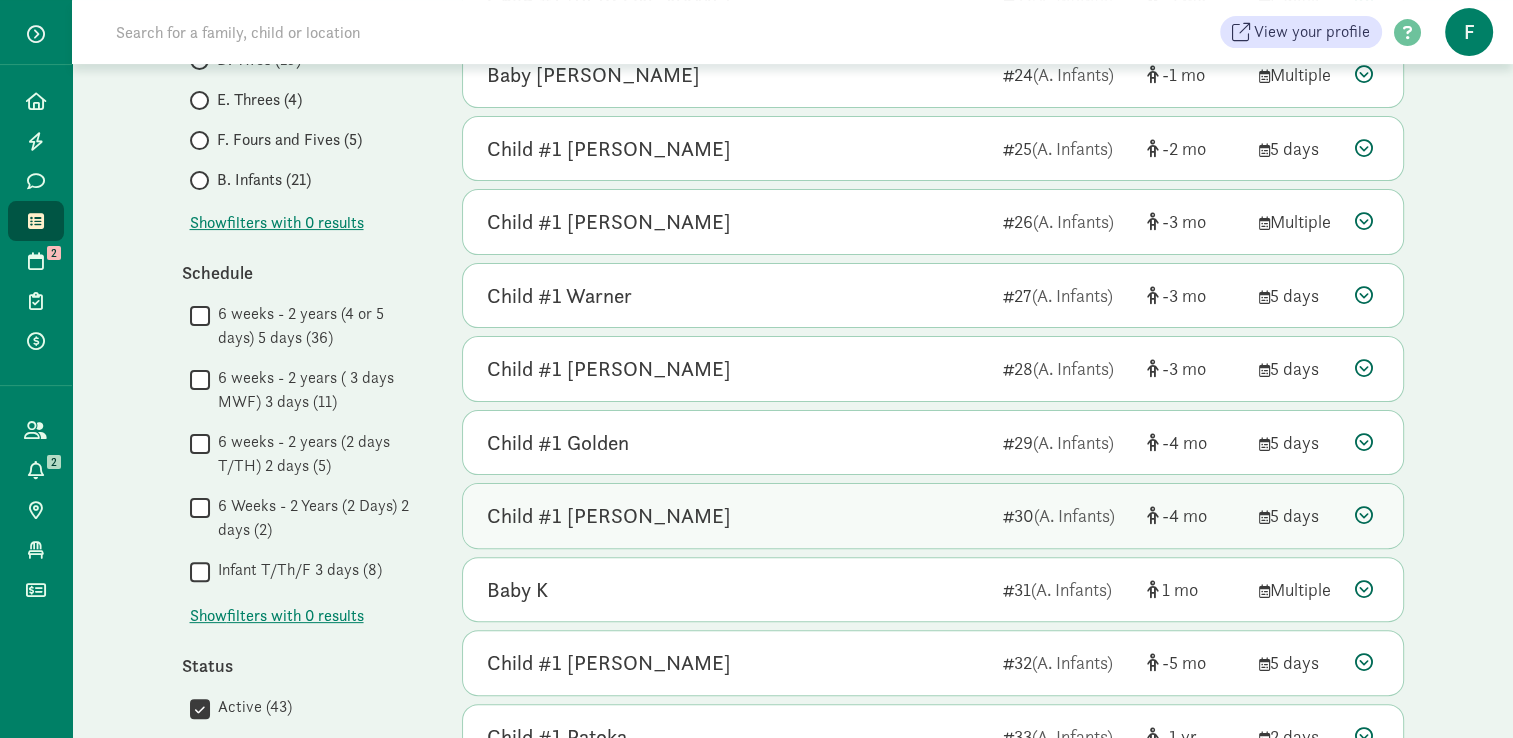 scroll, scrollTop: 530, scrollLeft: 0, axis: vertical 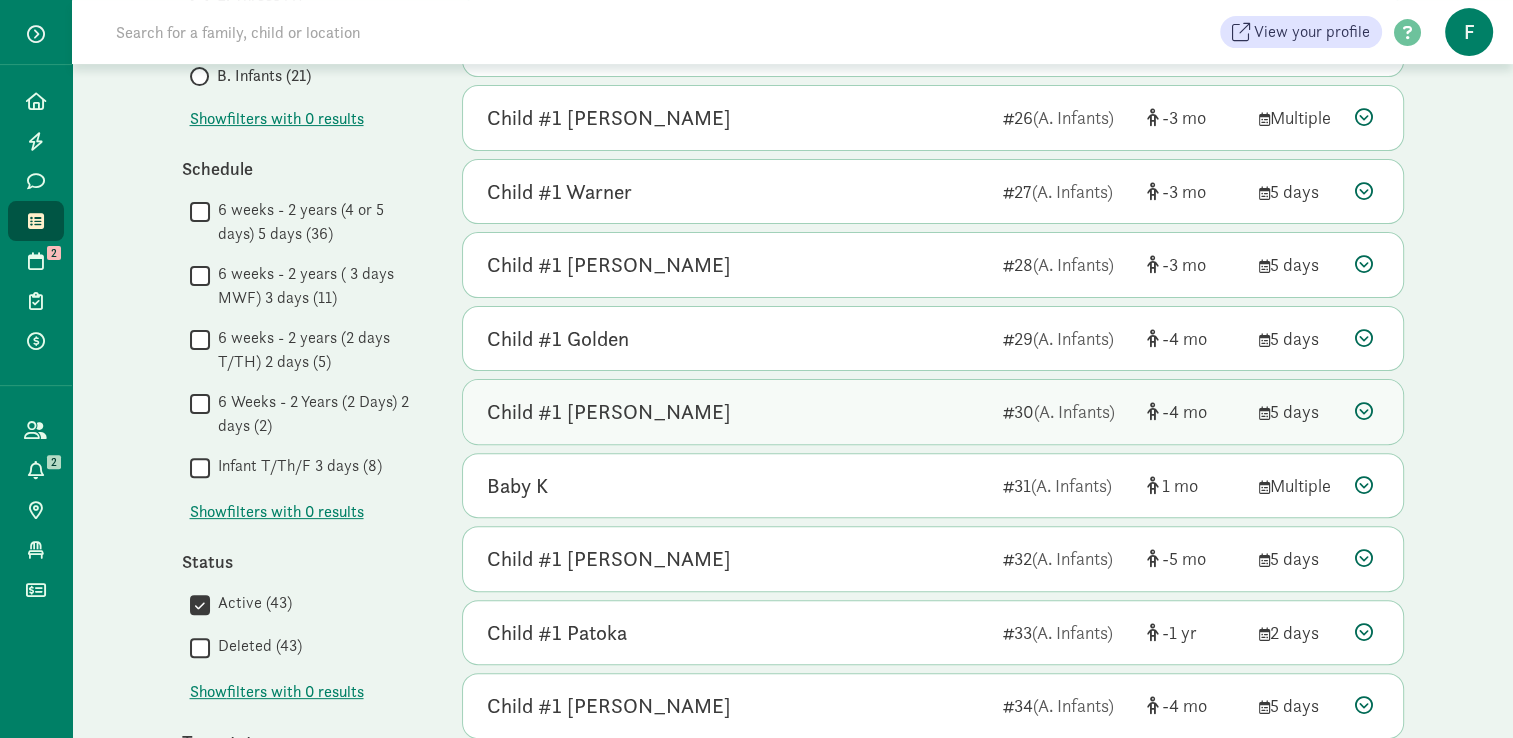 click on "-4" 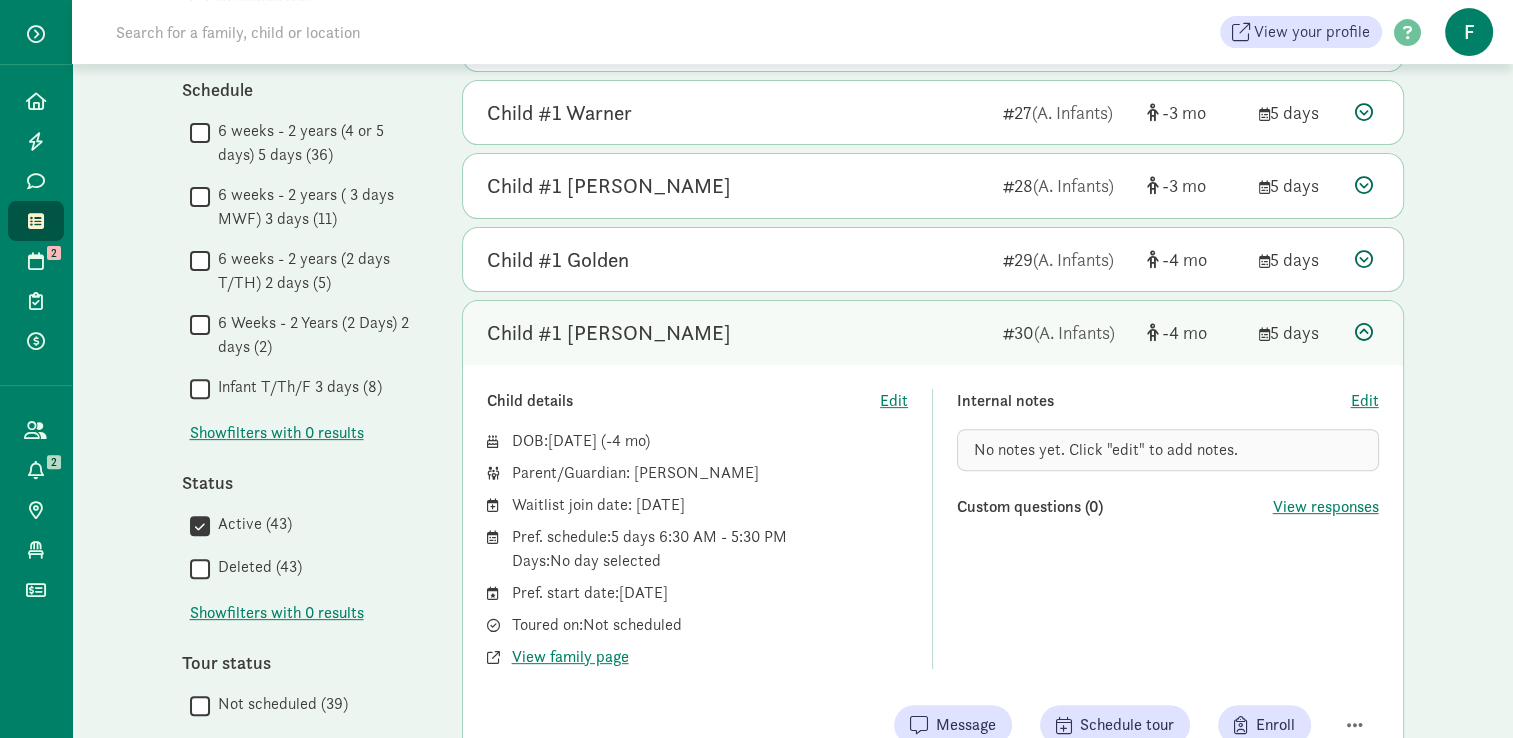 scroll, scrollTop: 614, scrollLeft: 0, axis: vertical 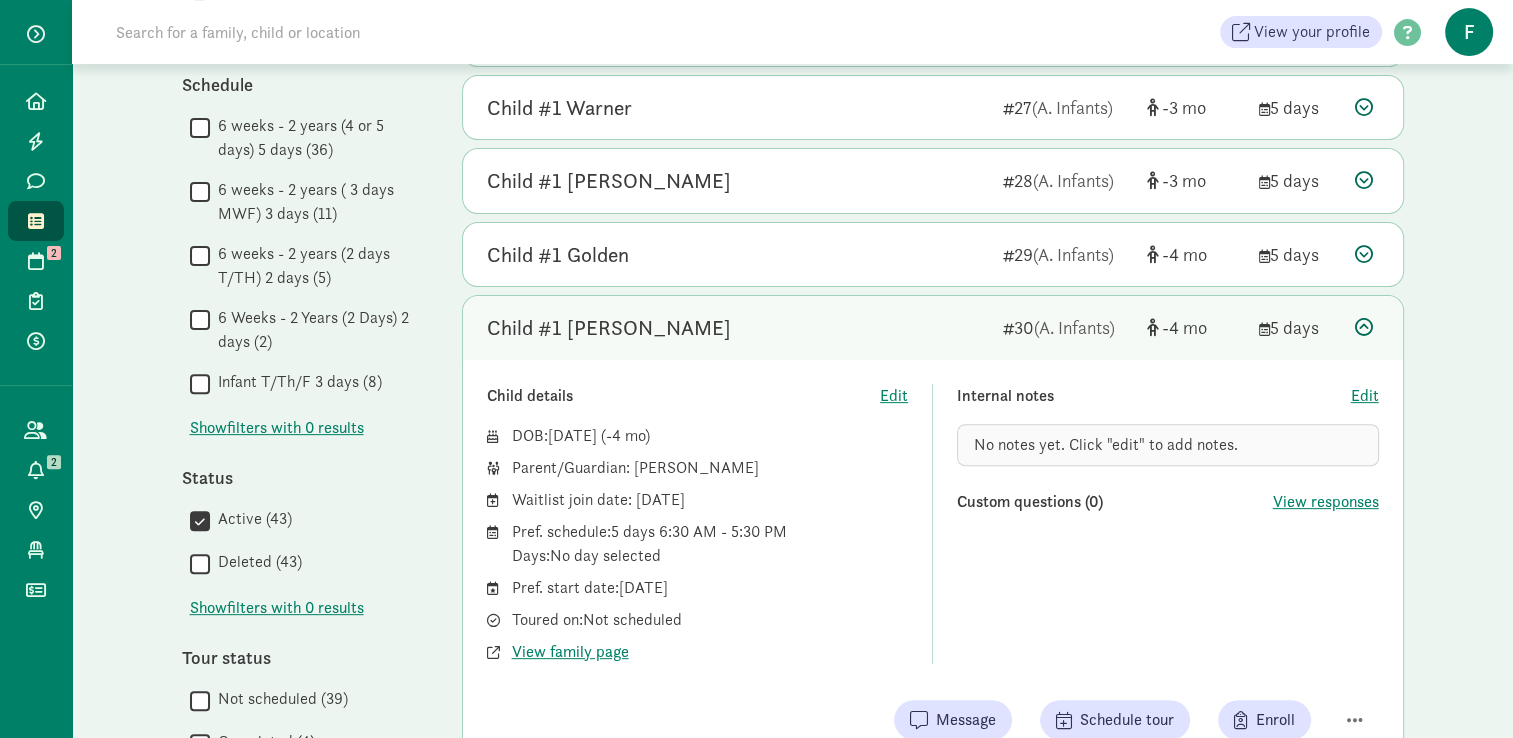 click on "5 days" 